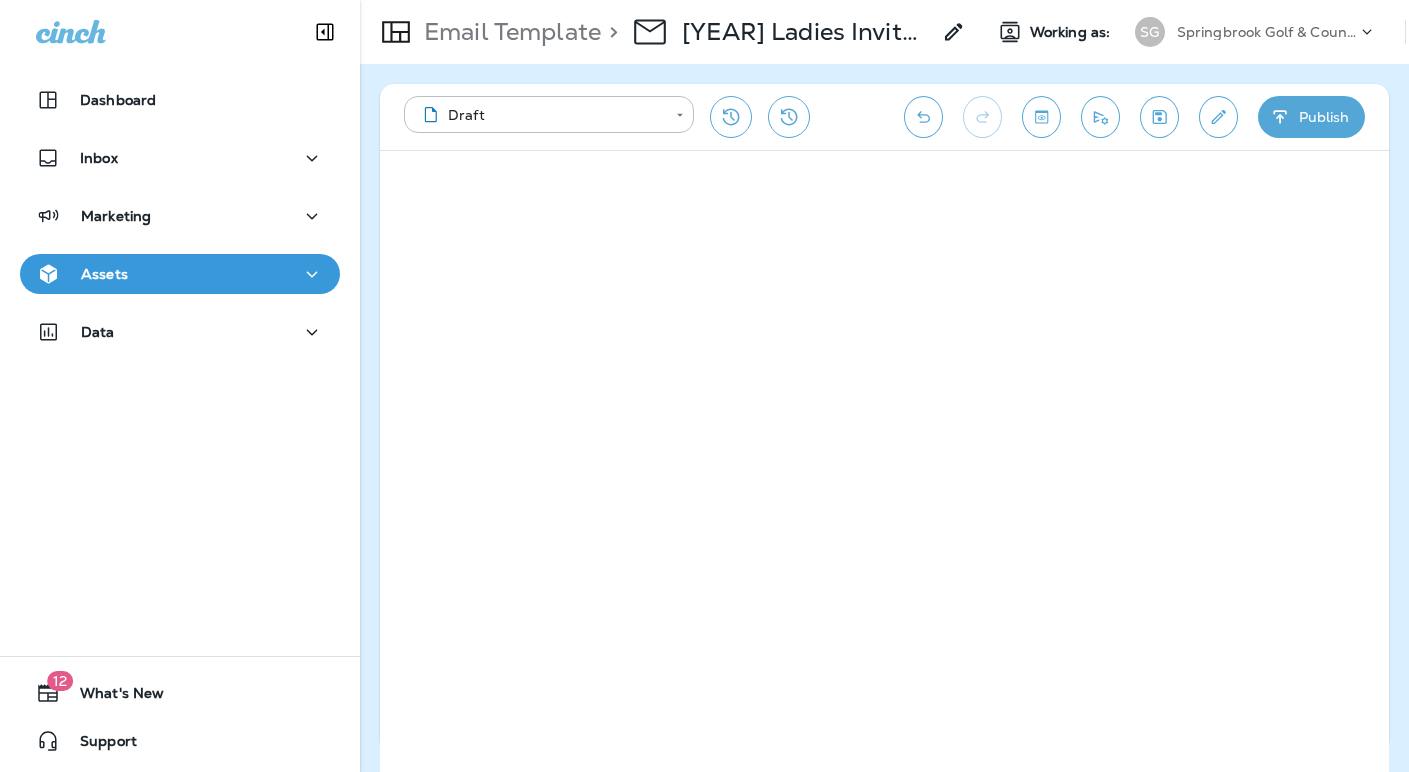 scroll, scrollTop: 0, scrollLeft: 0, axis: both 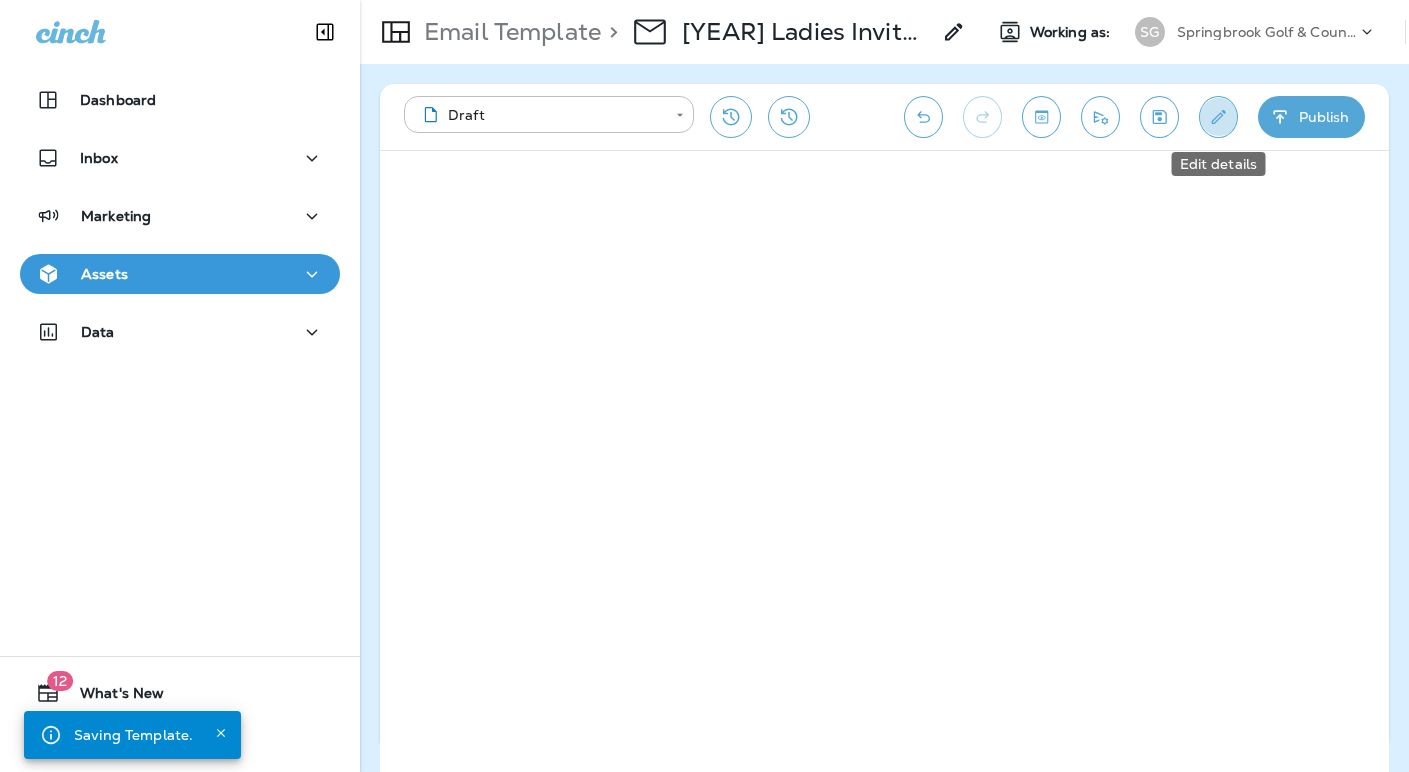 click 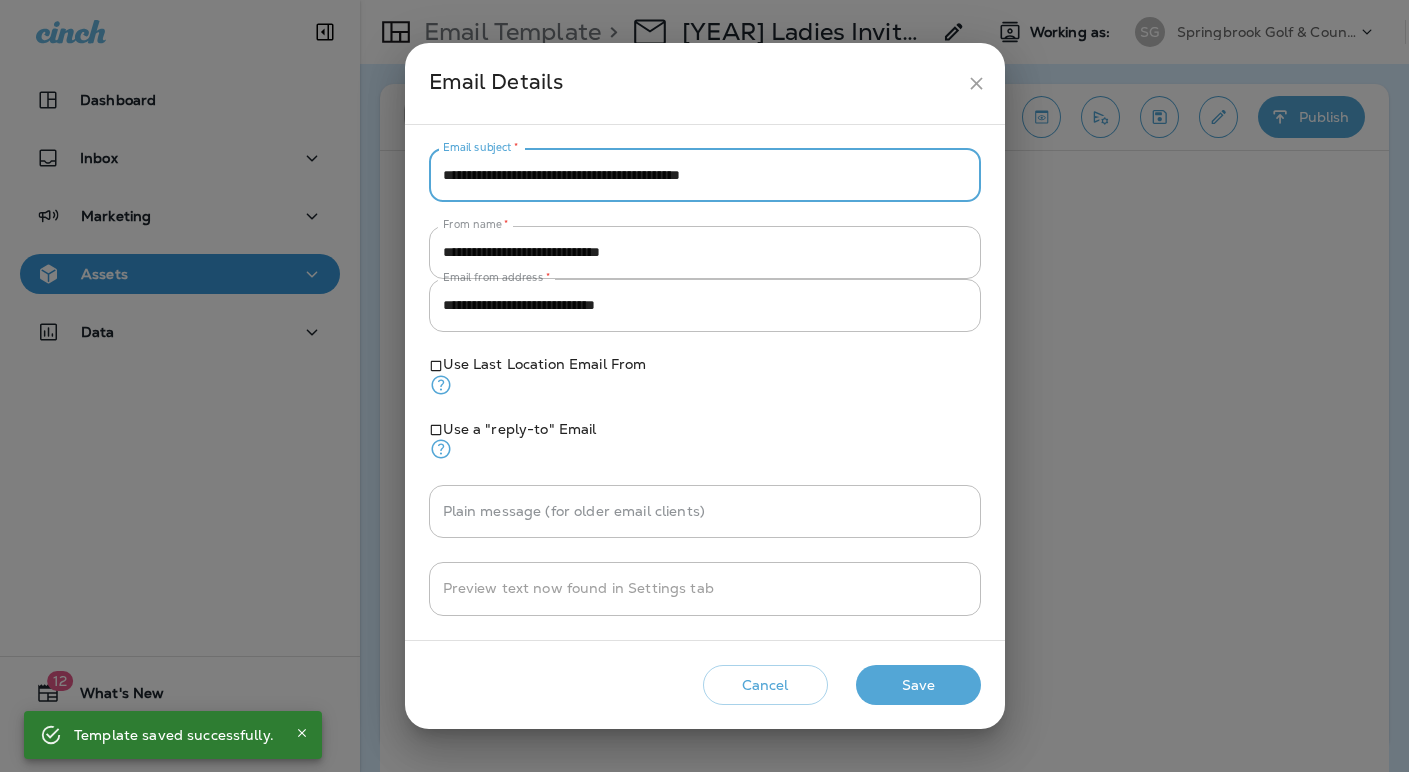 click on "**********" at bounding box center [705, 175] 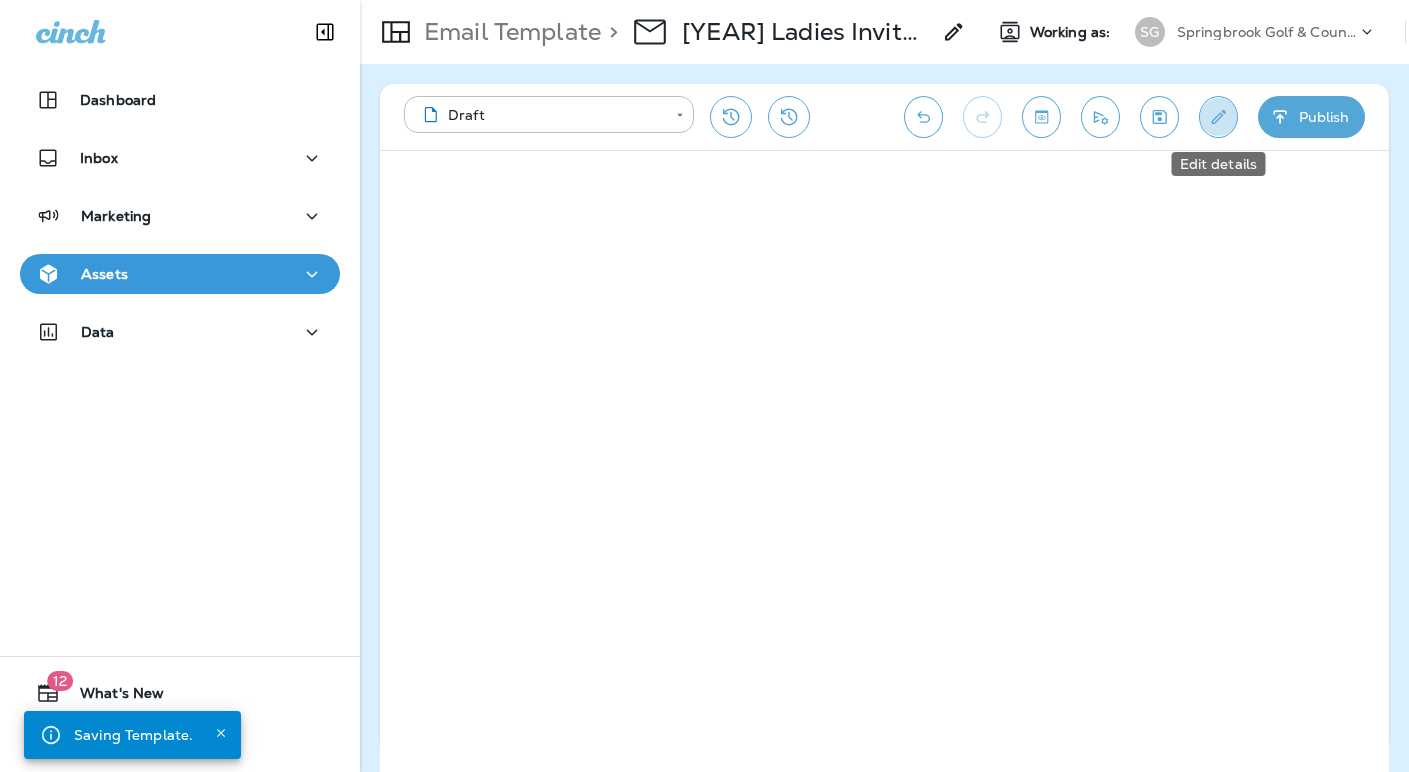 click 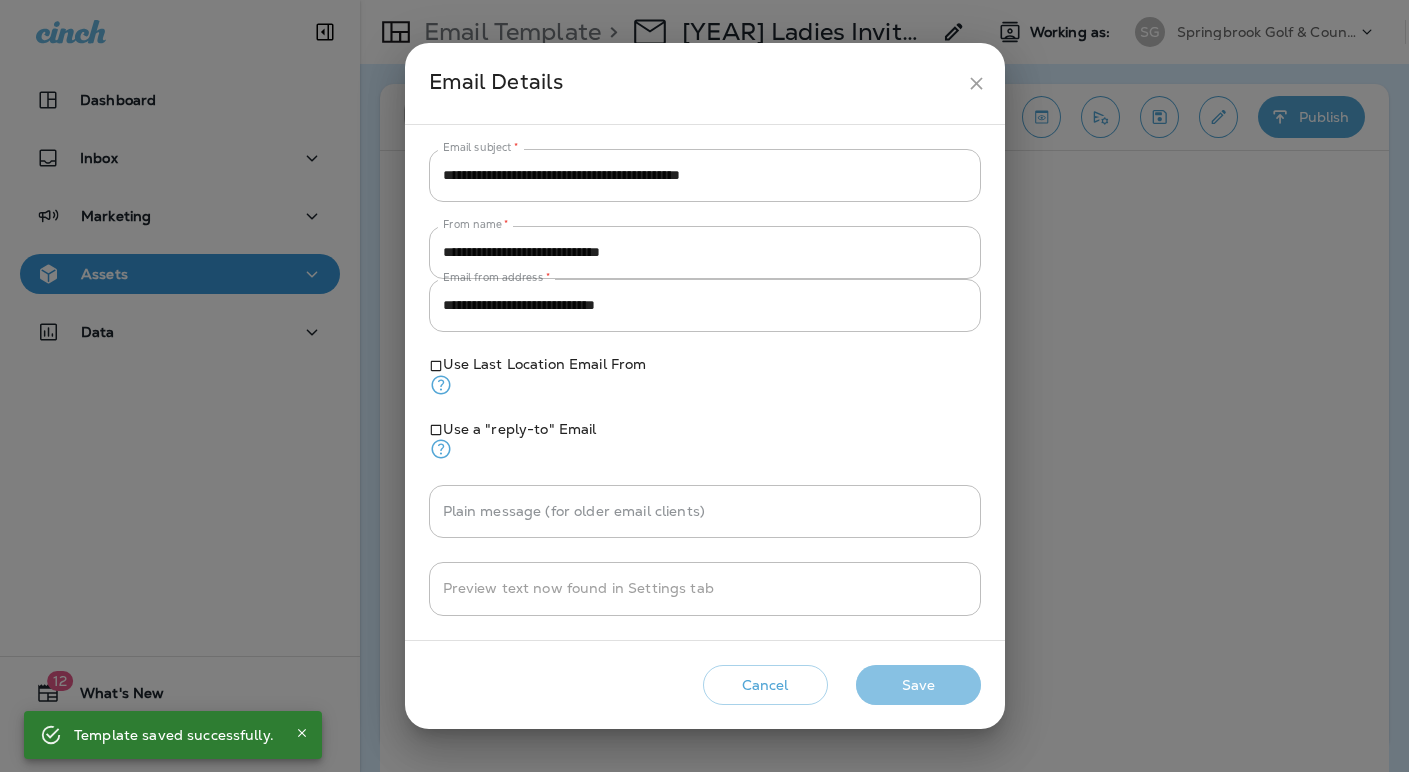 click on "Save" at bounding box center (918, 685) 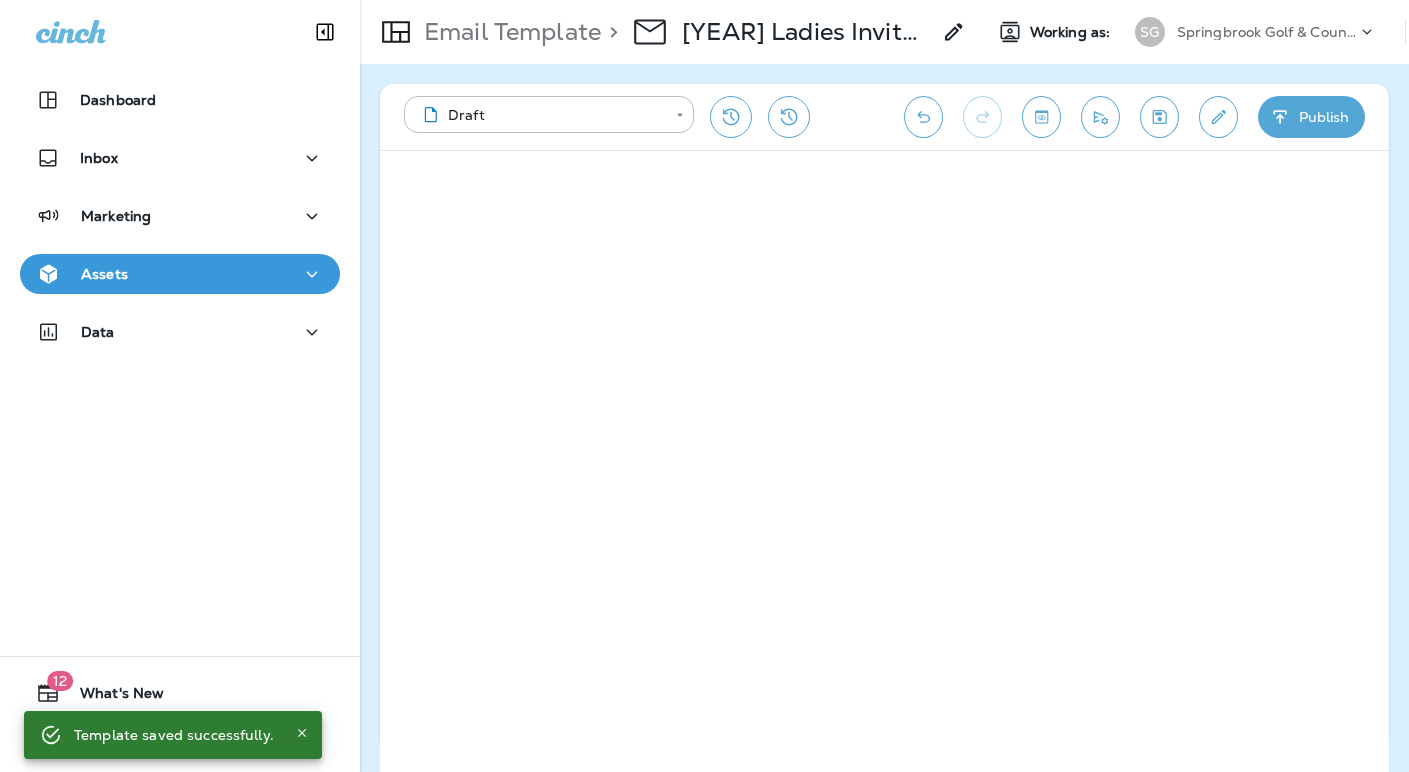 drag, startPoint x: 1170, startPoint y: 116, endPoint x: 1158, endPoint y: 122, distance: 13.416408 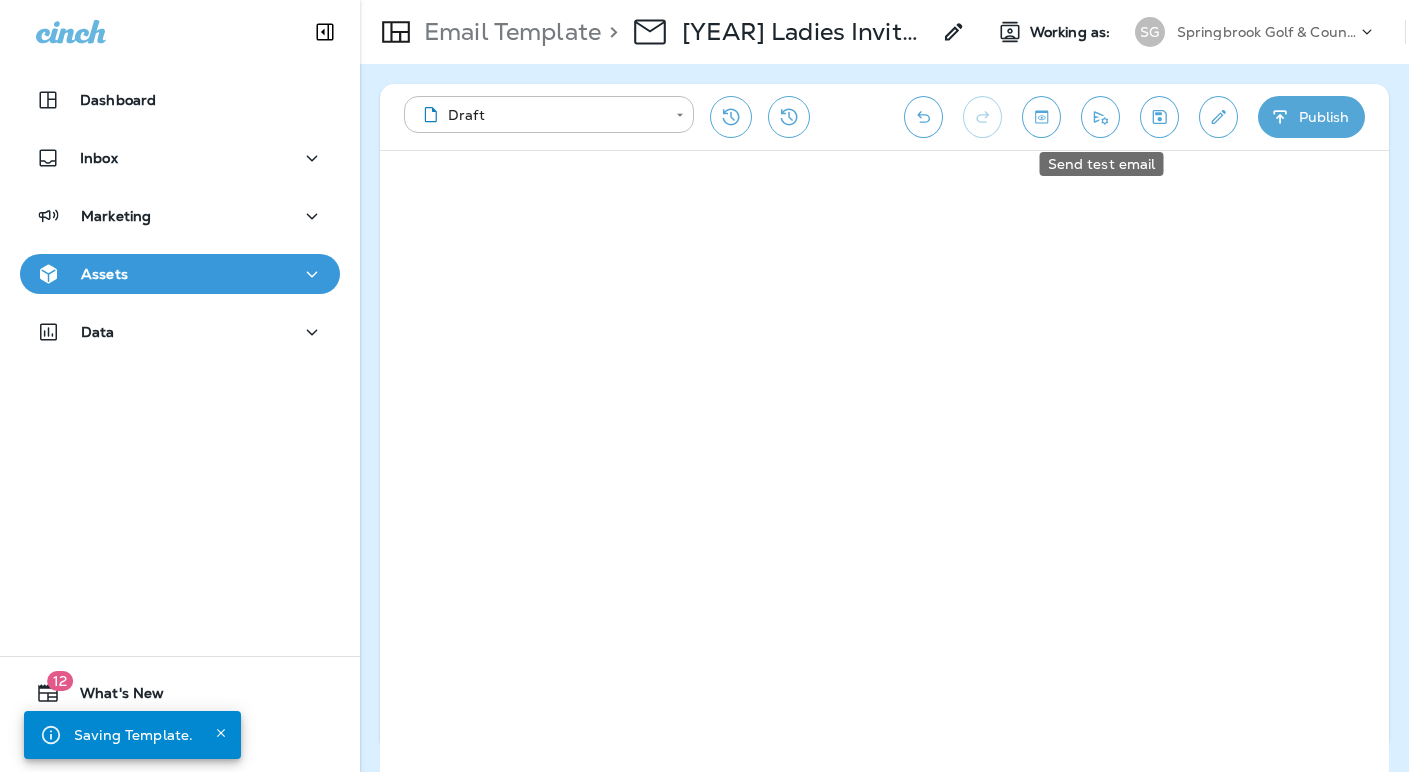 click 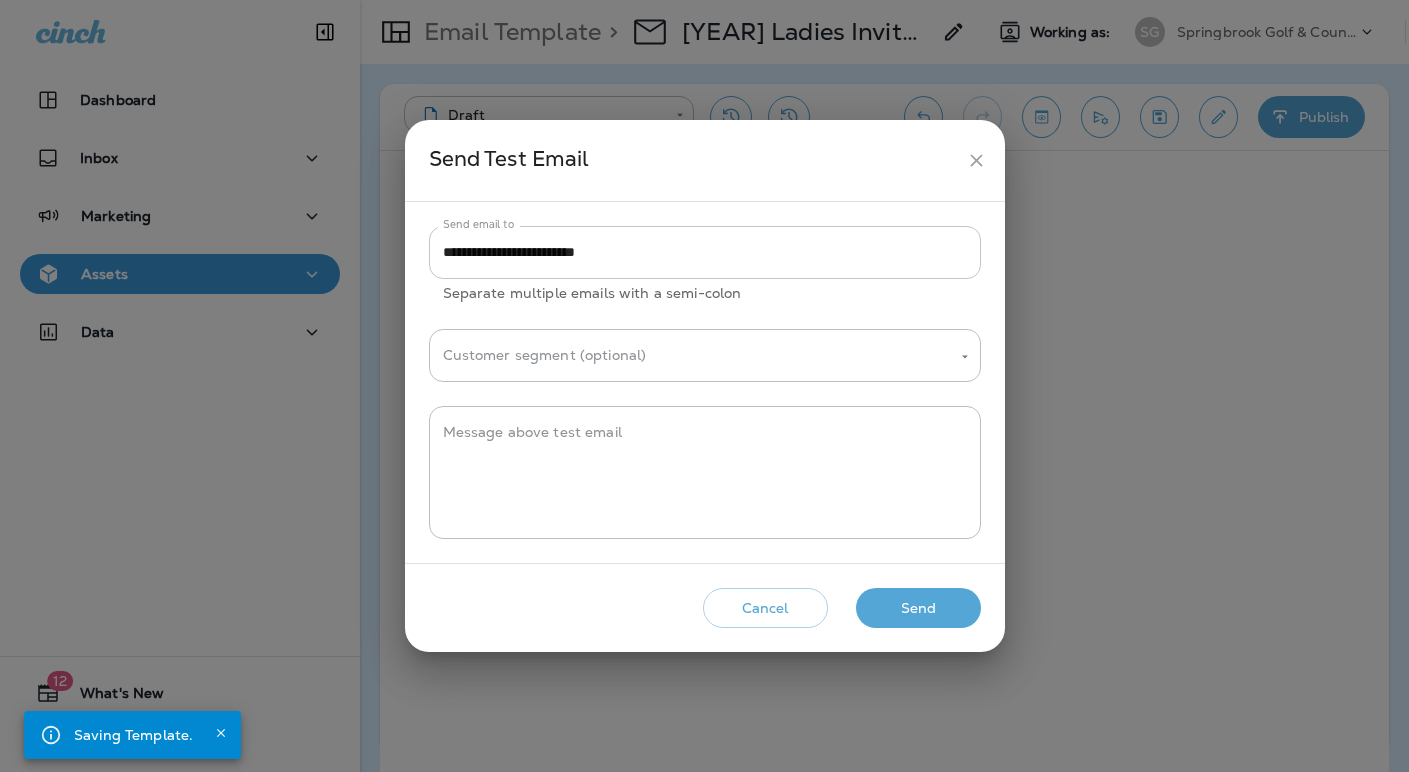 click on "**********" at bounding box center (705, 252) 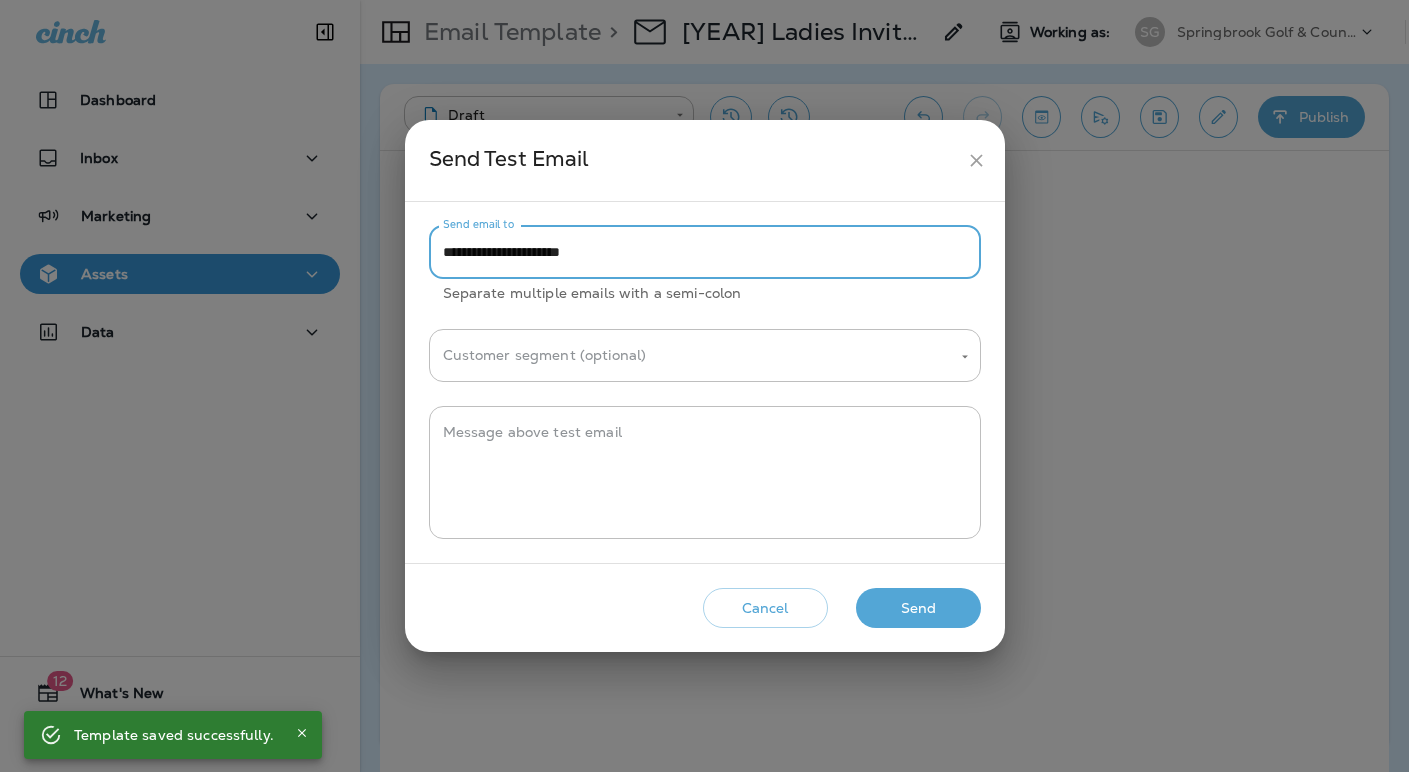 type on "**********" 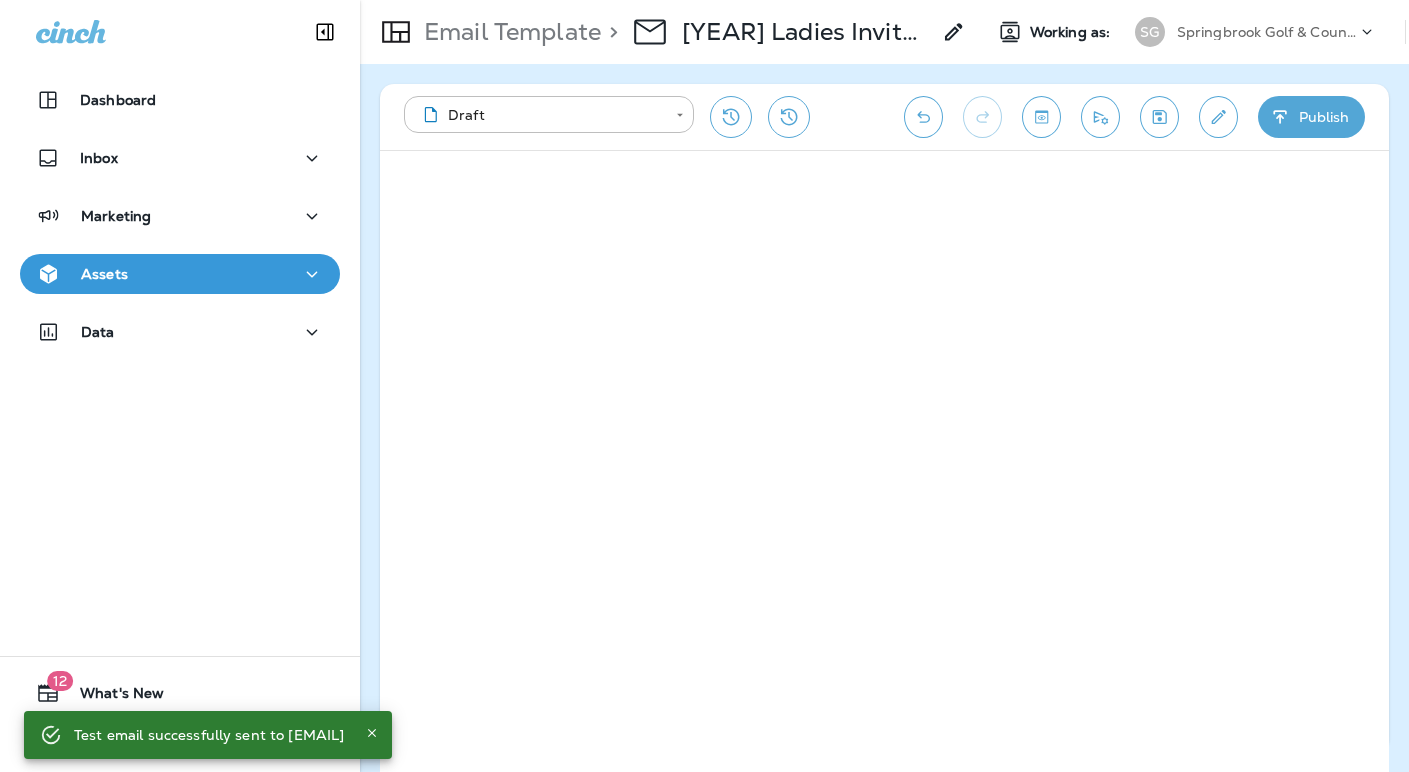 click 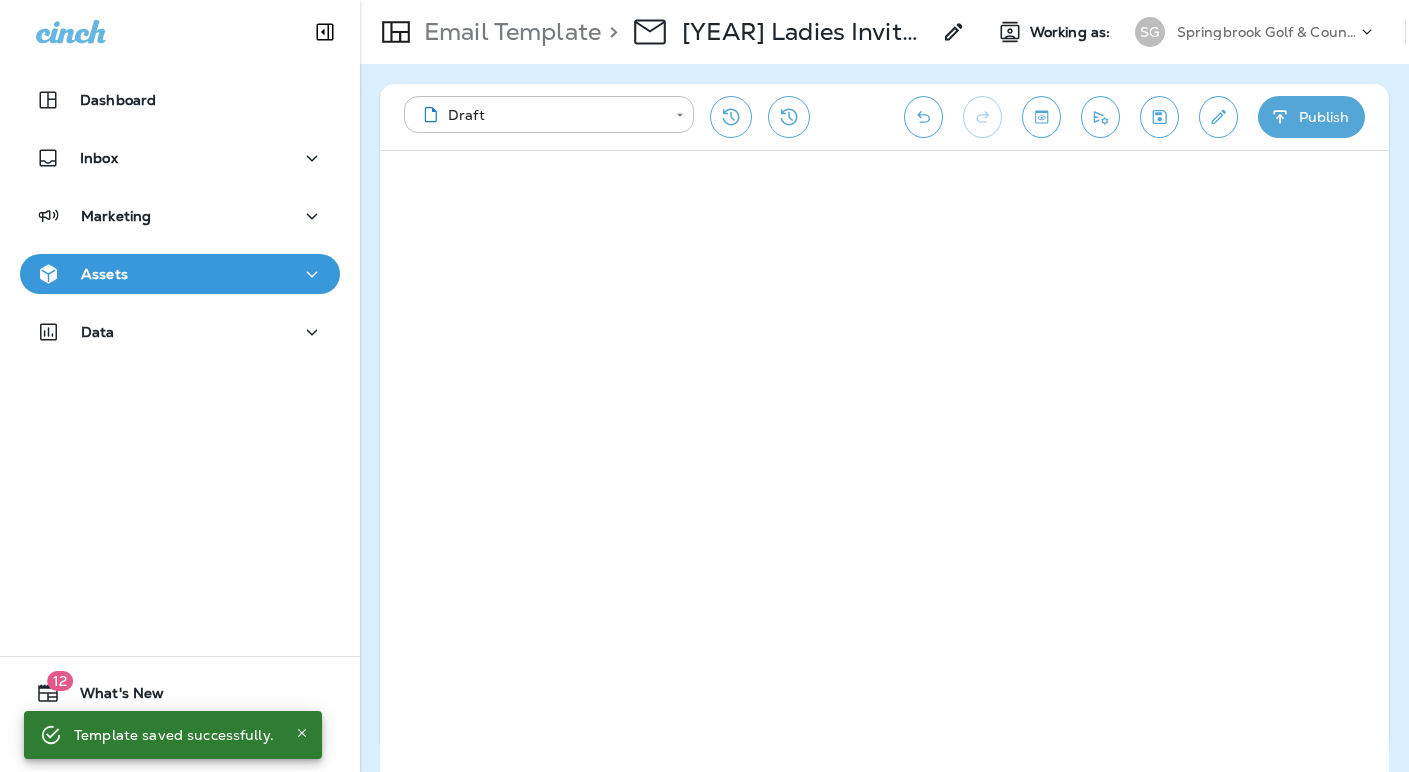 click on "Assets" at bounding box center (104, 274) 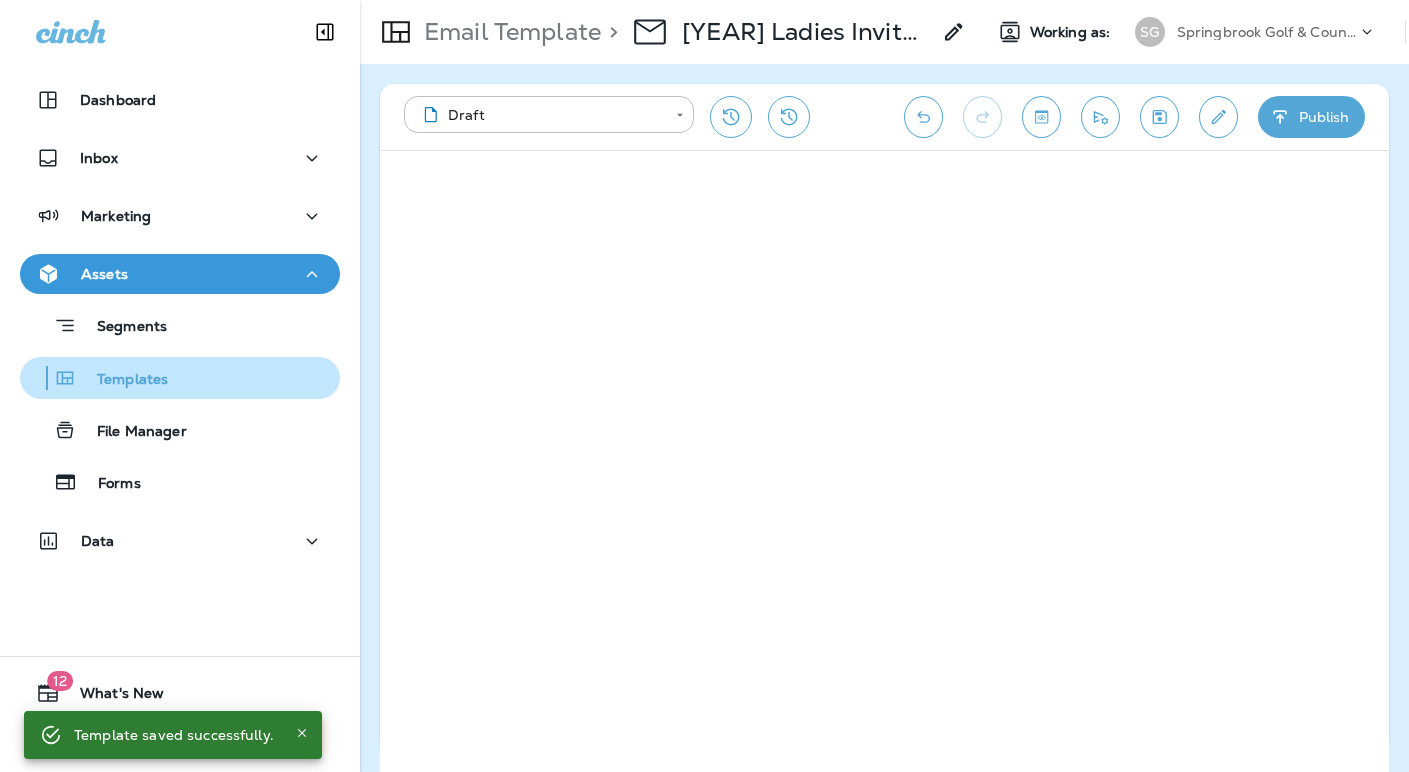 click on "Templates" at bounding box center [122, 380] 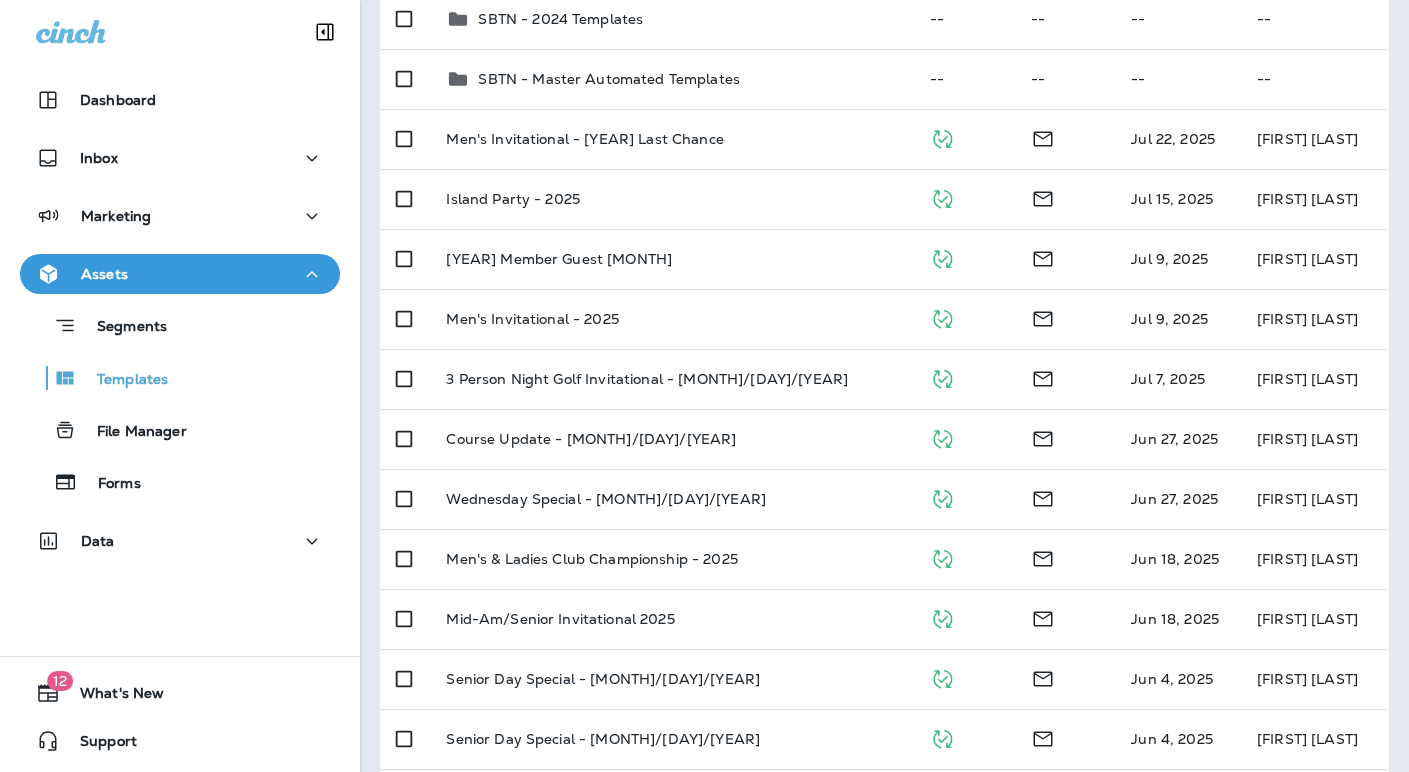 scroll, scrollTop: 582, scrollLeft: 0, axis: vertical 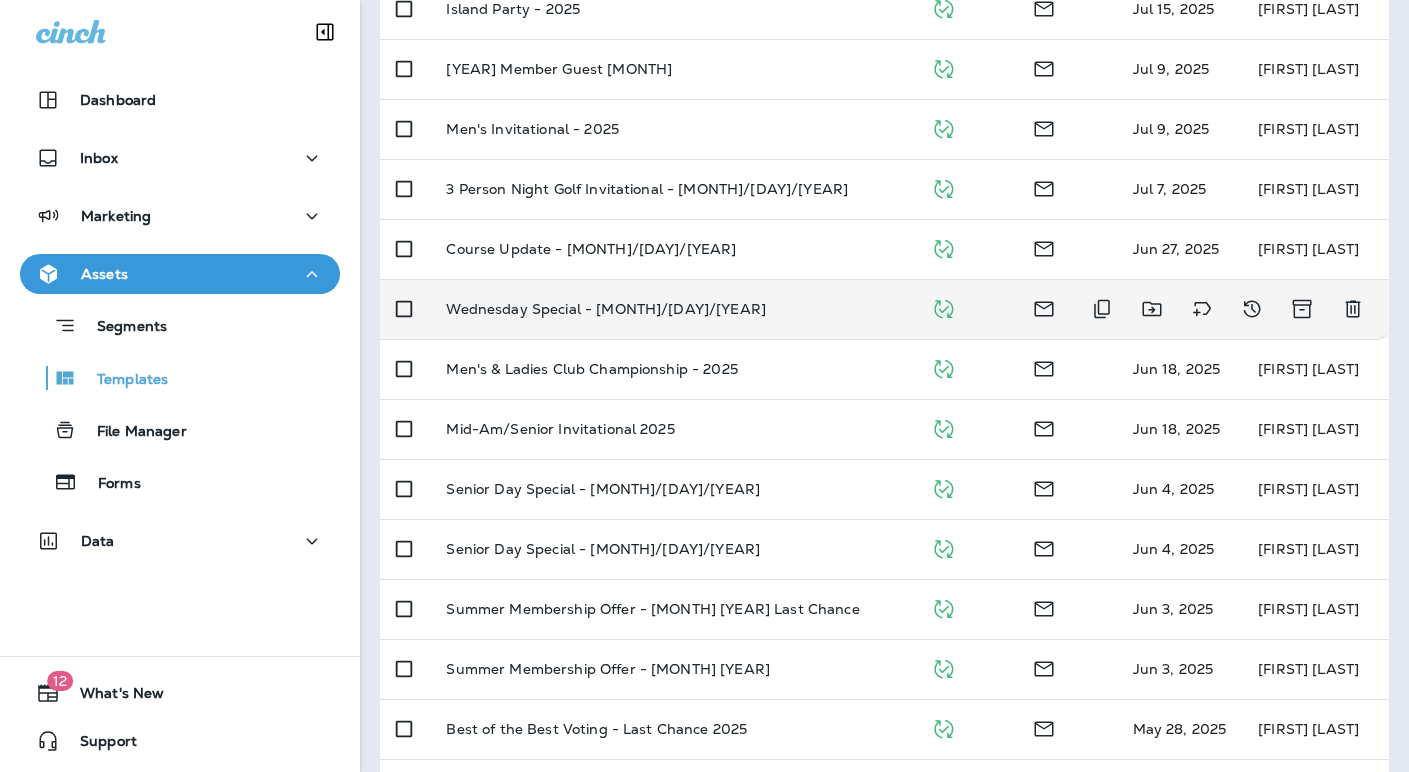 click on "Wednesday Special - [MONTH]/[DAY]/[YEAR]" at bounding box center [606, 309] 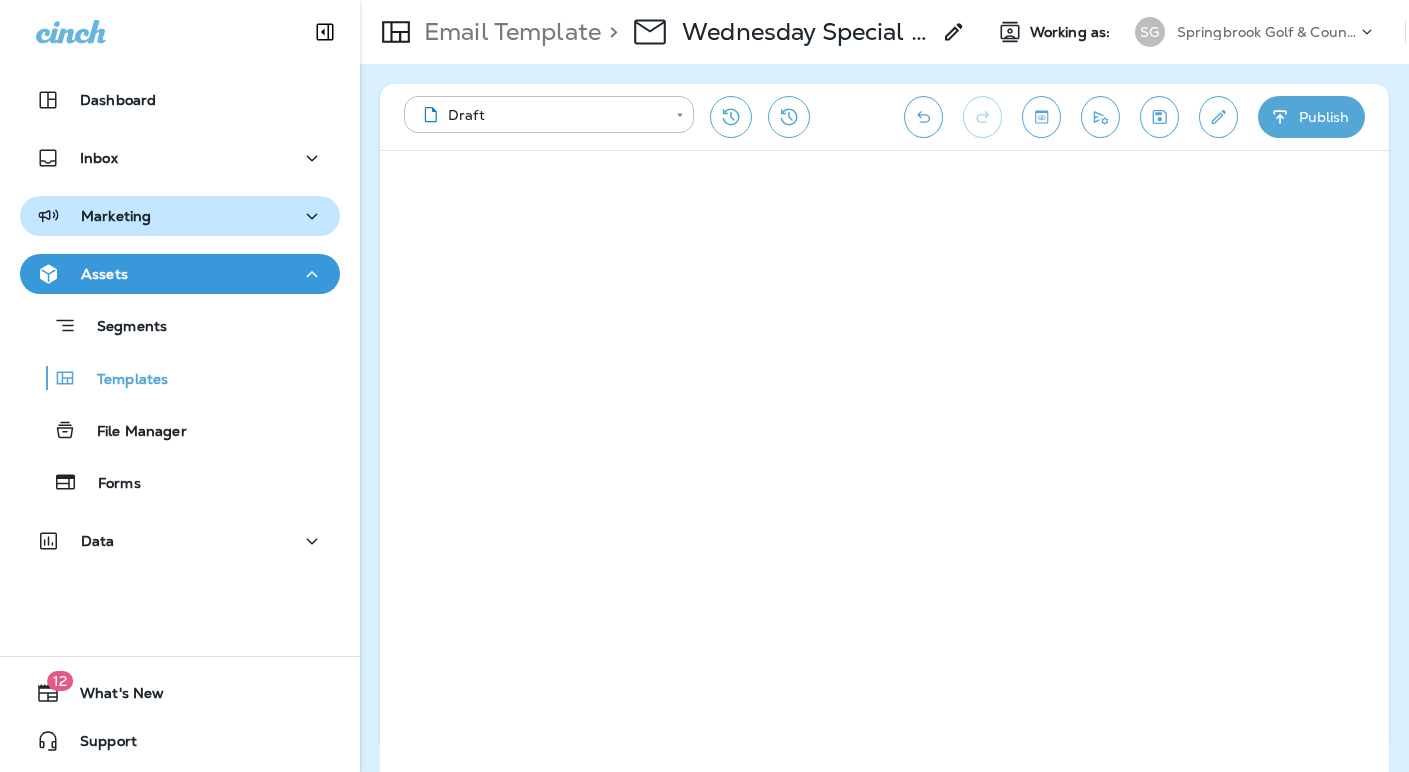 click on "Marketing" at bounding box center (180, 216) 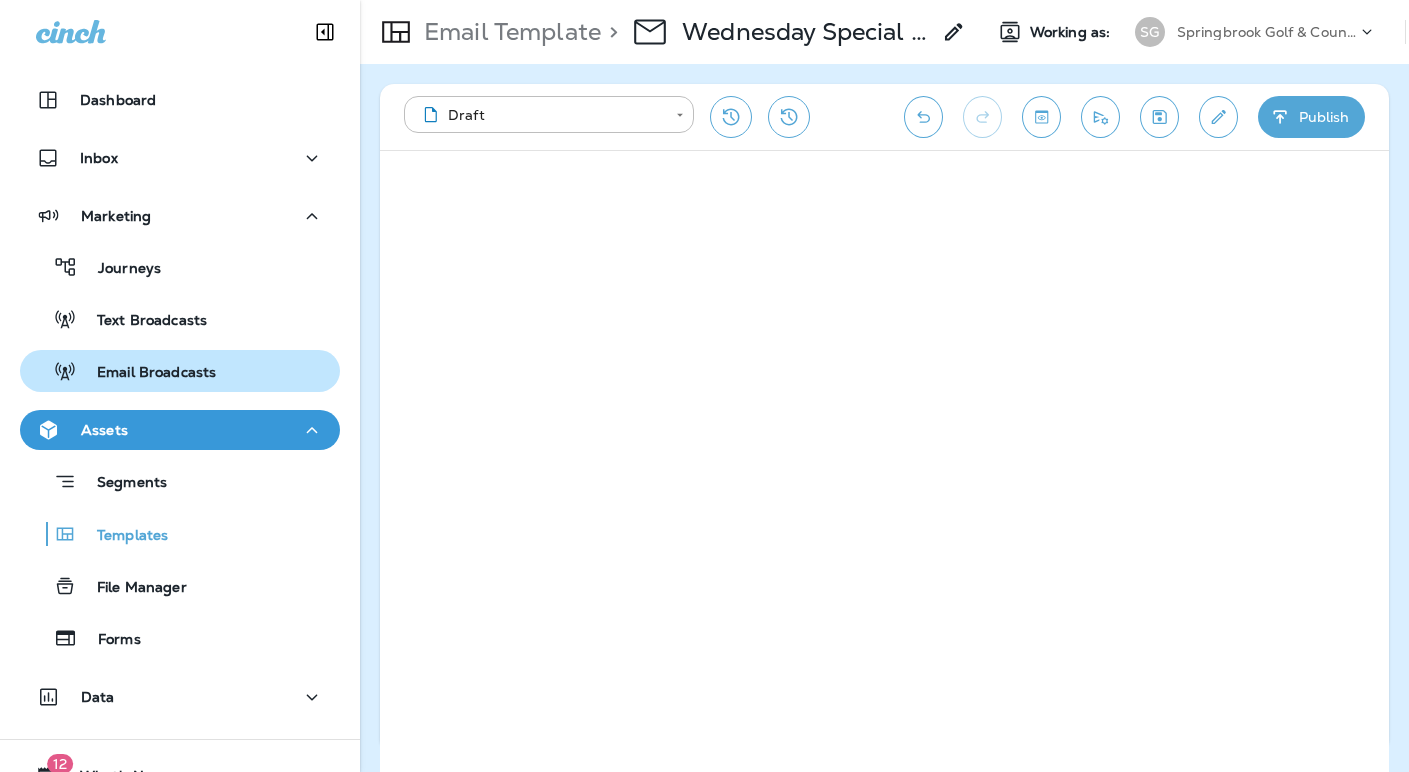 click on "Email Broadcasts" at bounding box center (146, 373) 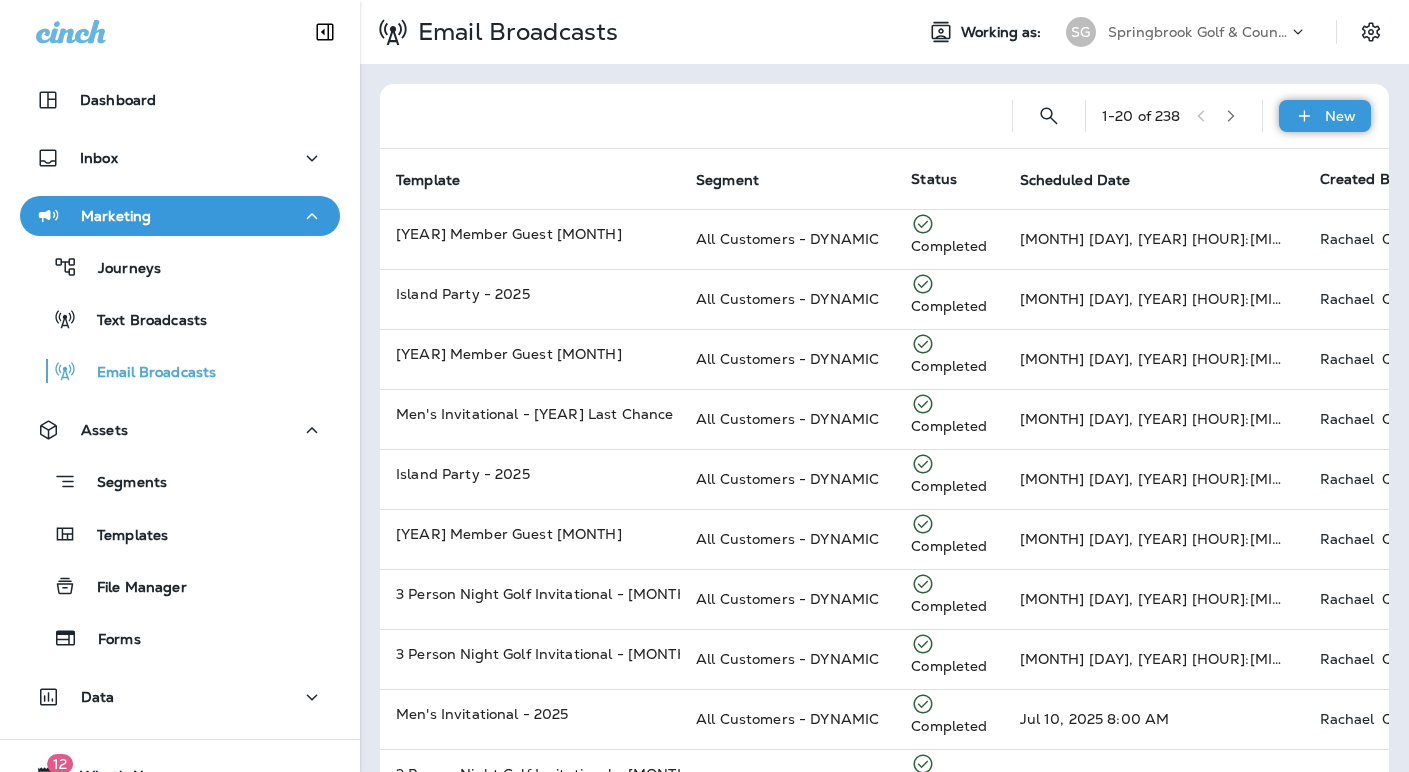 click 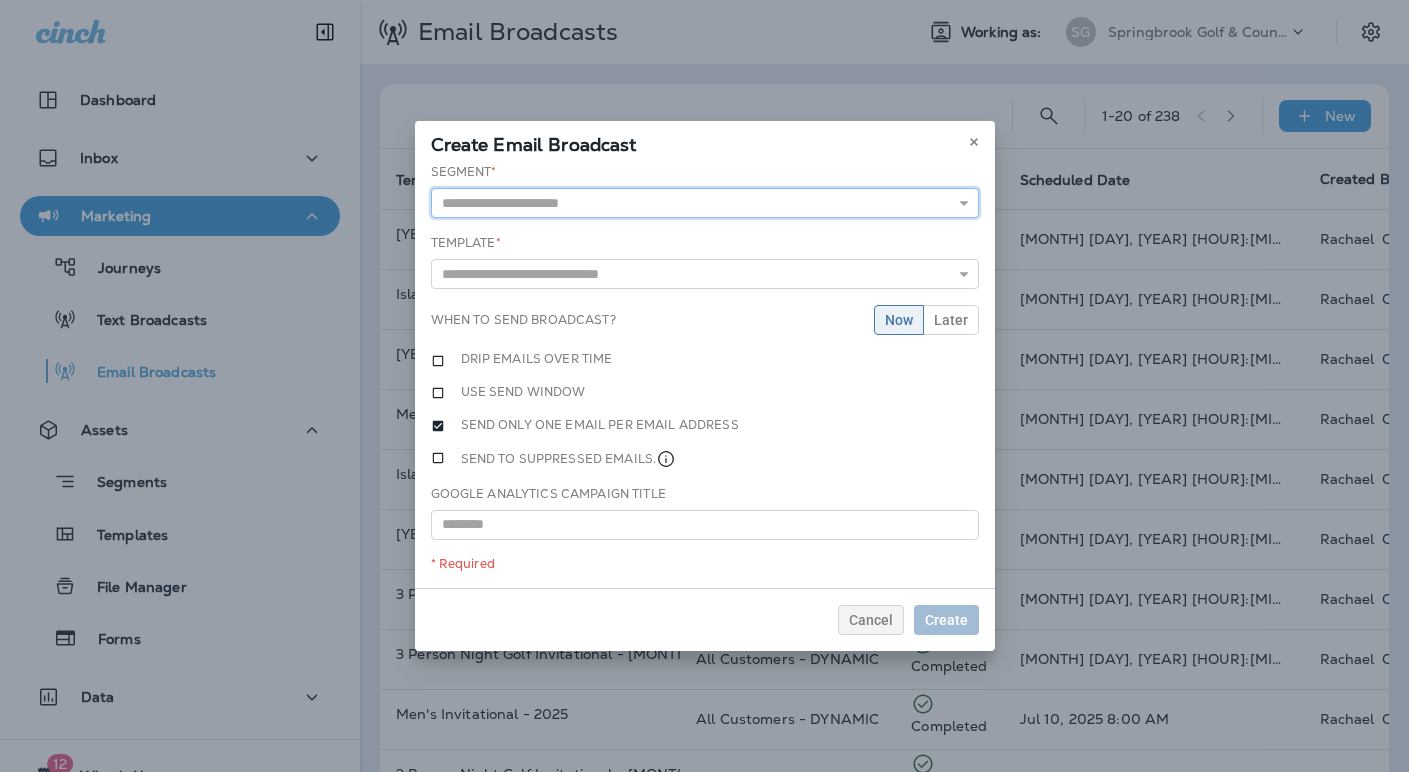 click at bounding box center (705, 203) 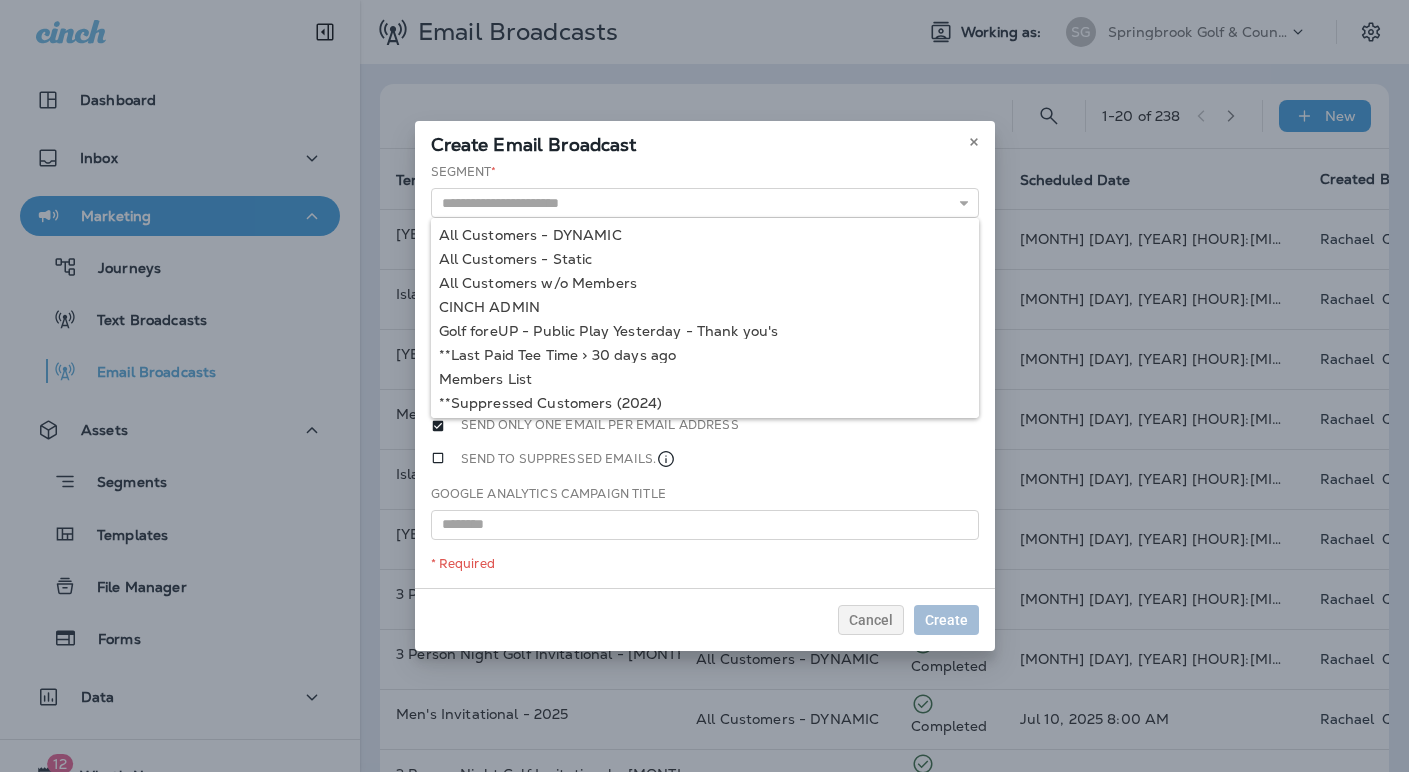 type on "**********" 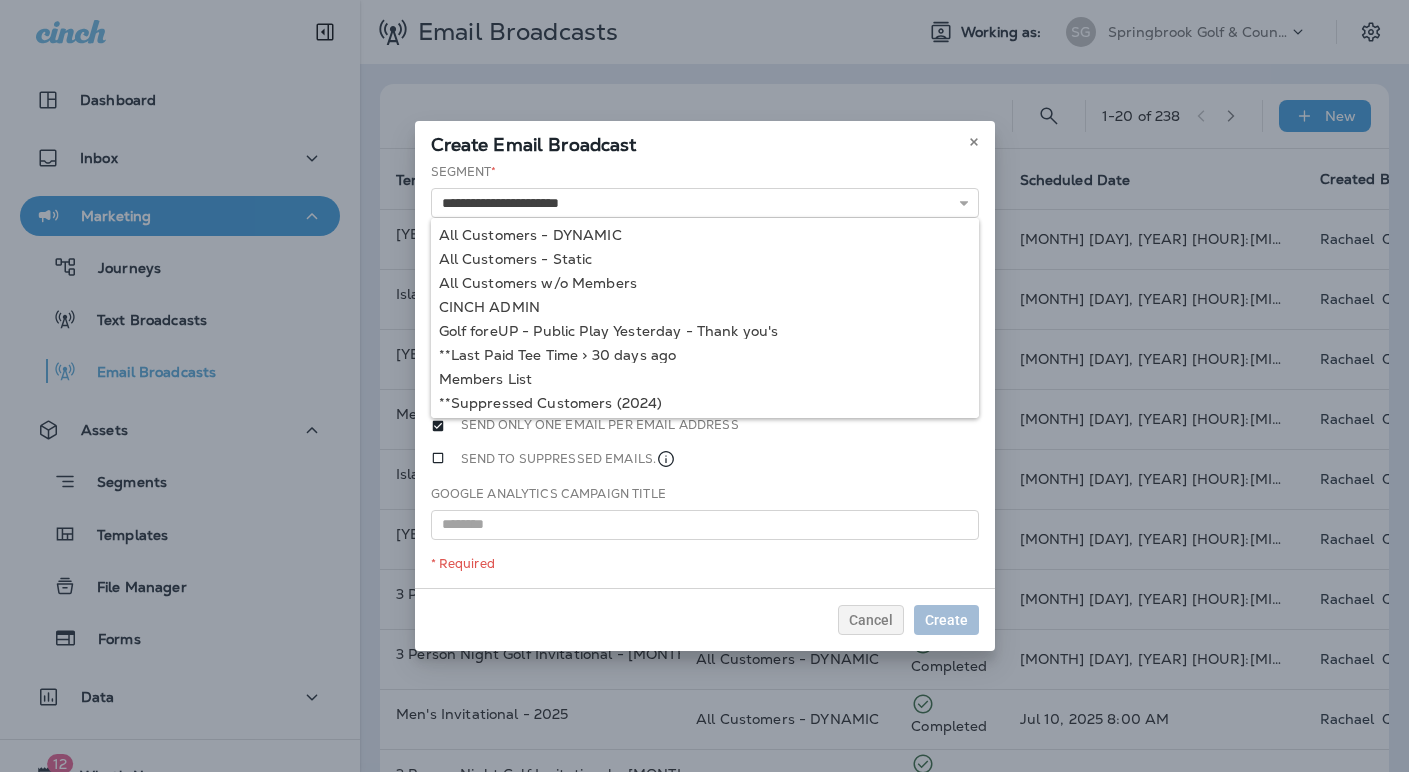 click on "**********" at bounding box center [705, 375] 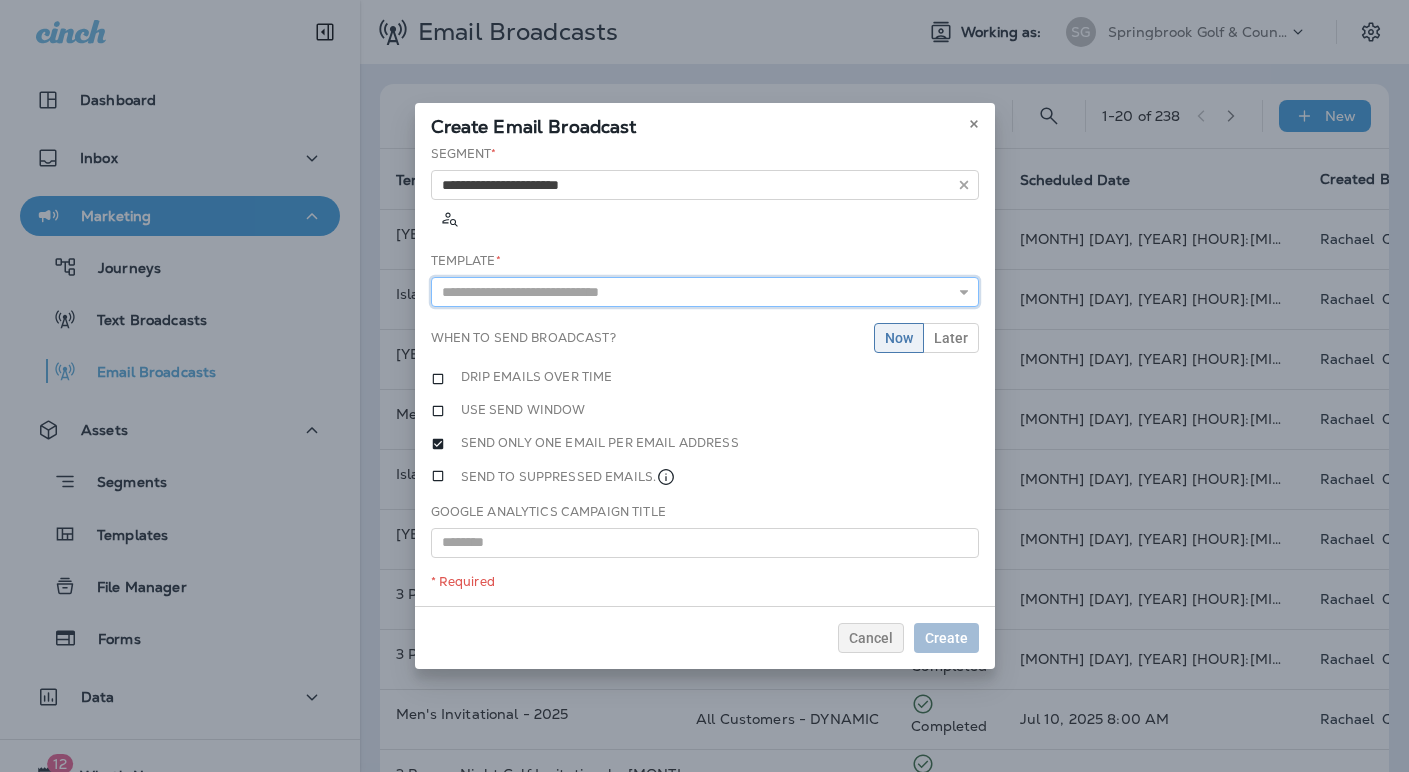 click at bounding box center [705, 292] 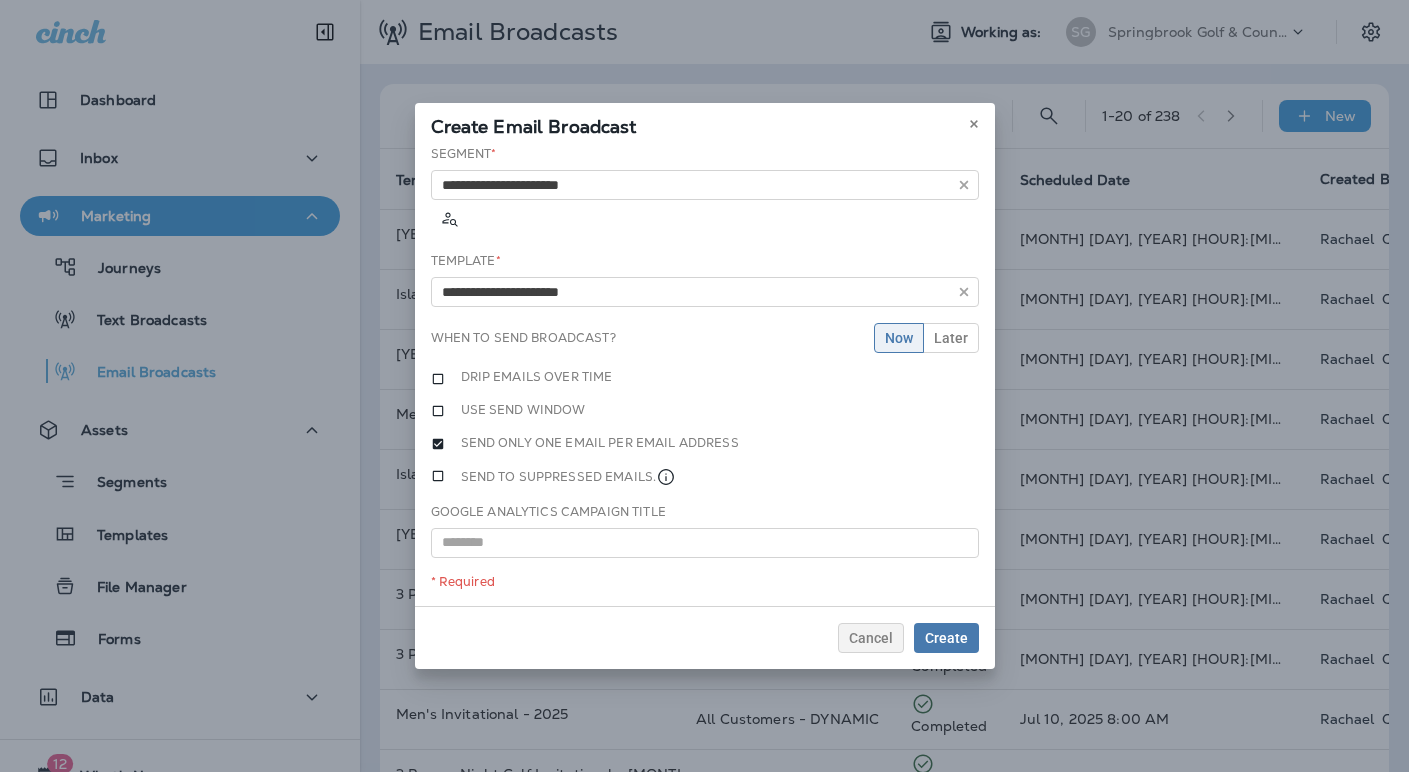 click on "**********" at bounding box center (705, 375) 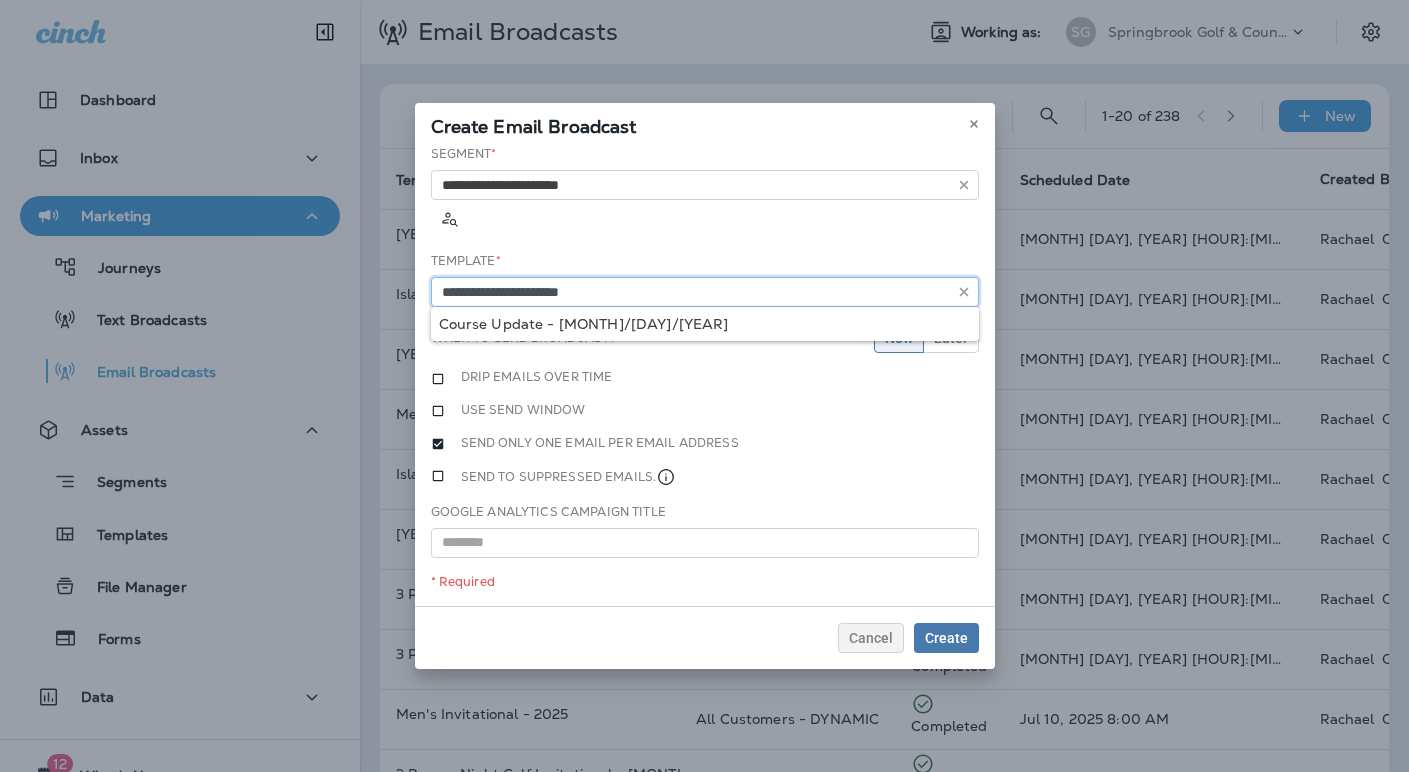 drag, startPoint x: 614, startPoint y: 266, endPoint x: 406, endPoint y: 255, distance: 208.29066 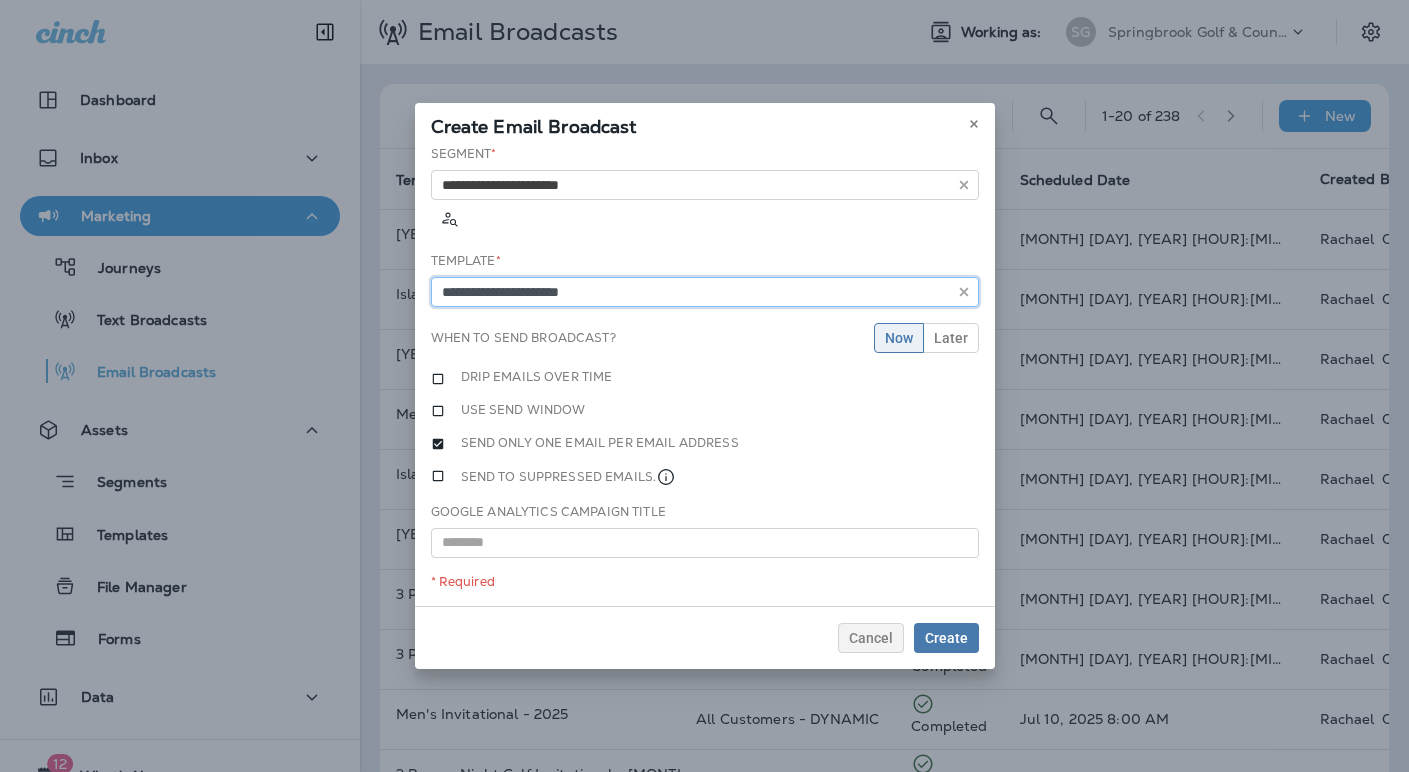drag, startPoint x: 586, startPoint y: 266, endPoint x: 435, endPoint y: 262, distance: 151.05296 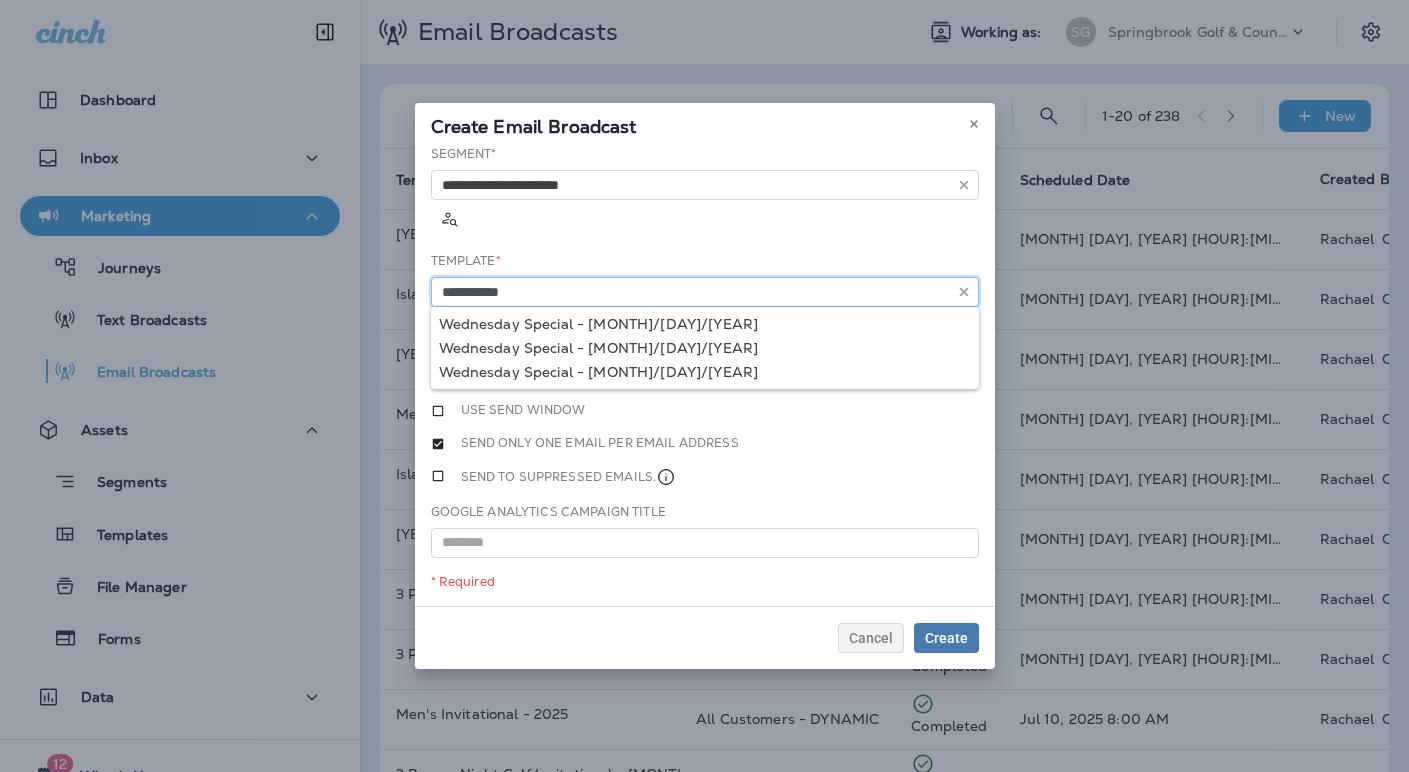 type on "**********" 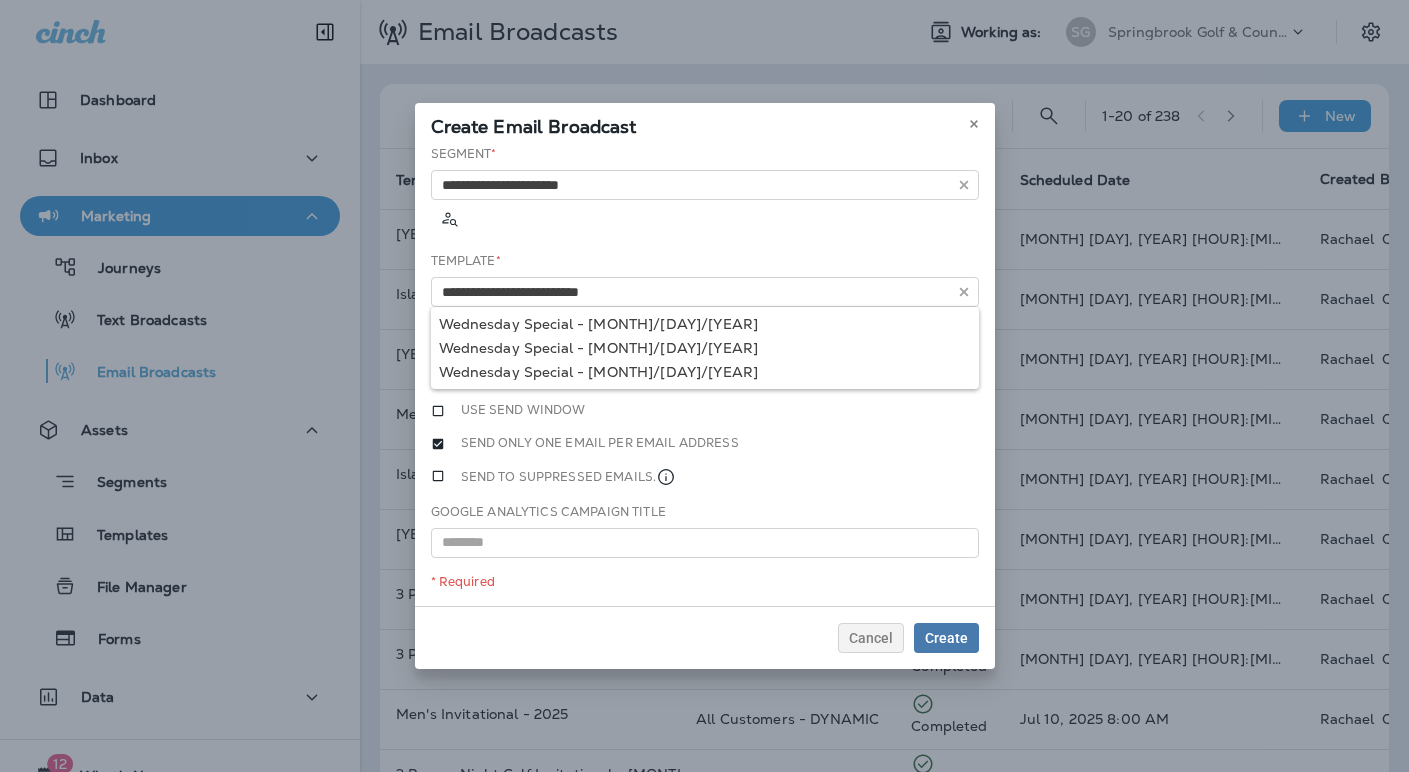 click on "**********" at bounding box center (705, 375) 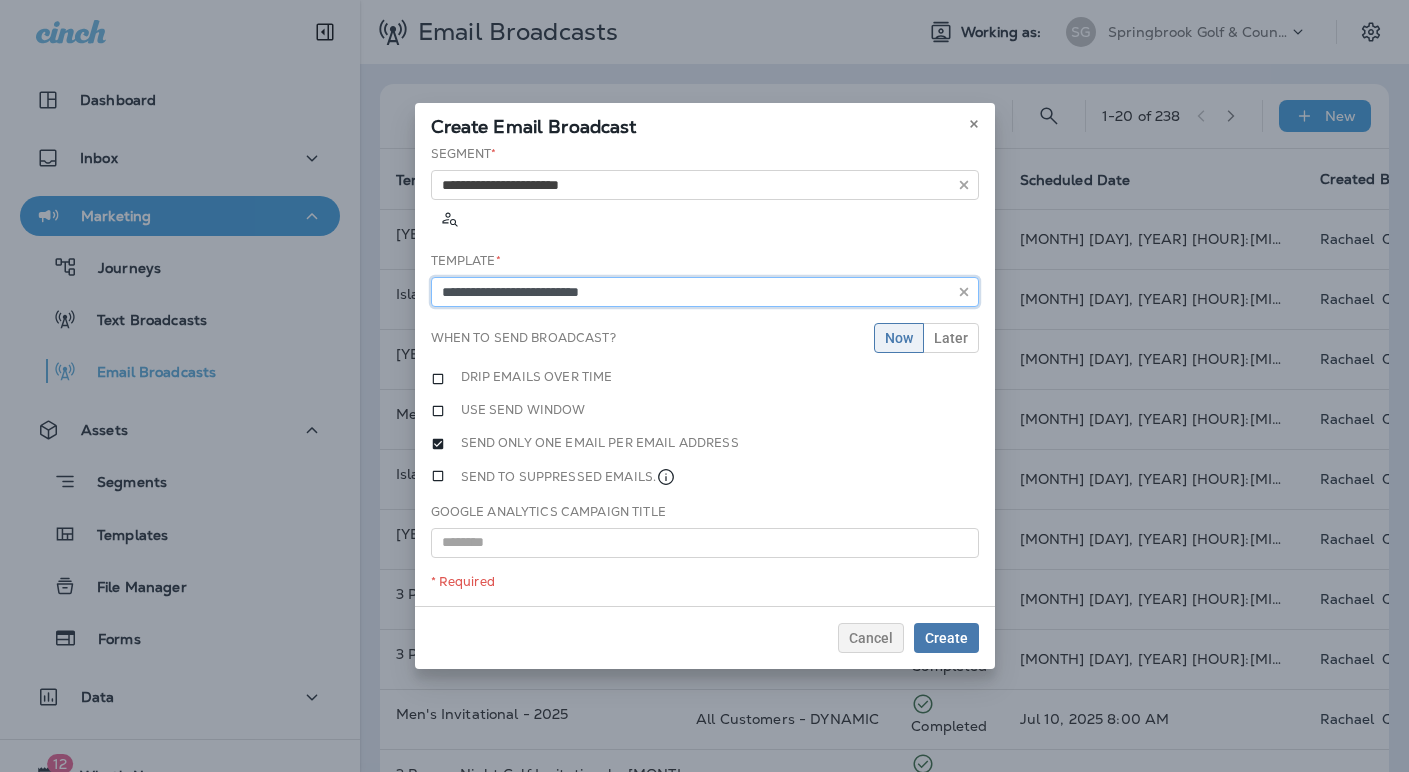 click on "**********" at bounding box center (705, 292) 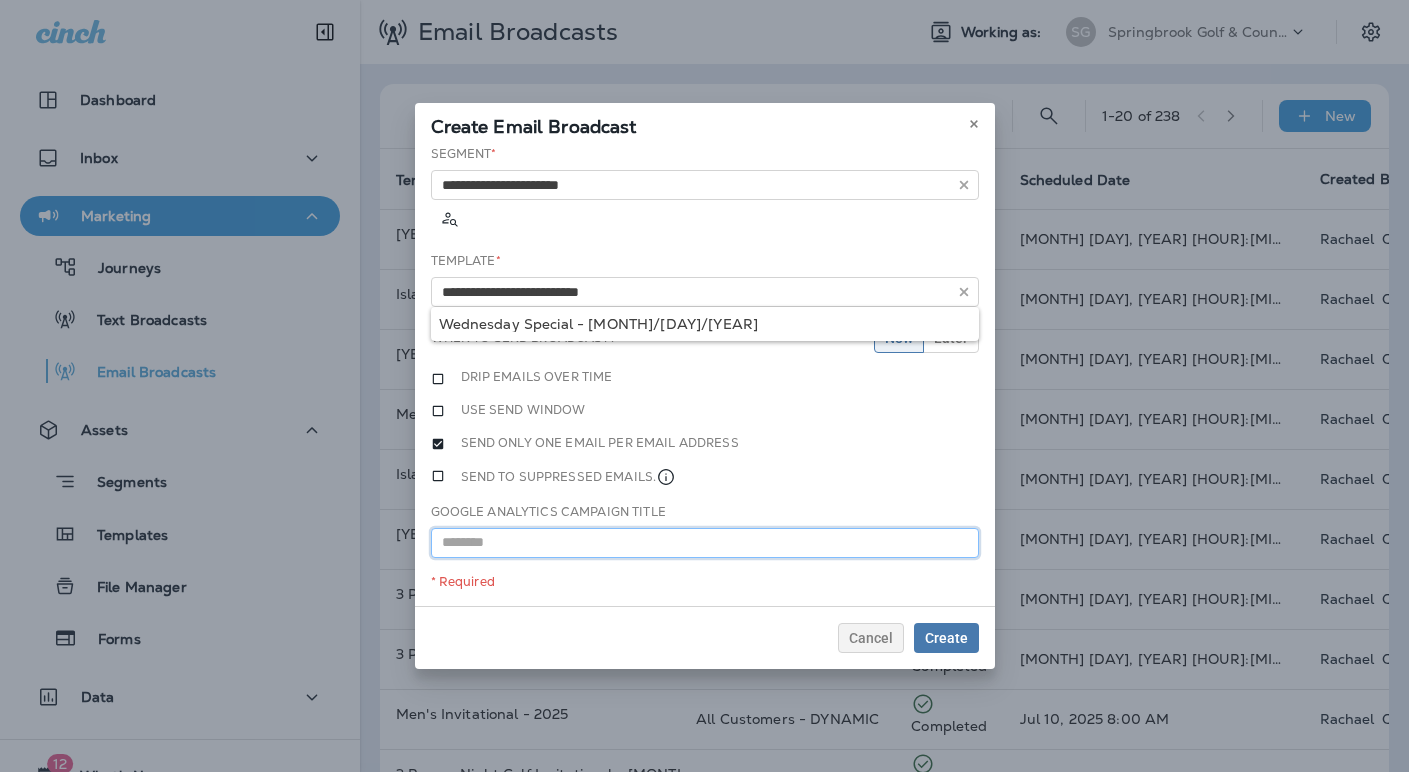 click at bounding box center [705, 543] 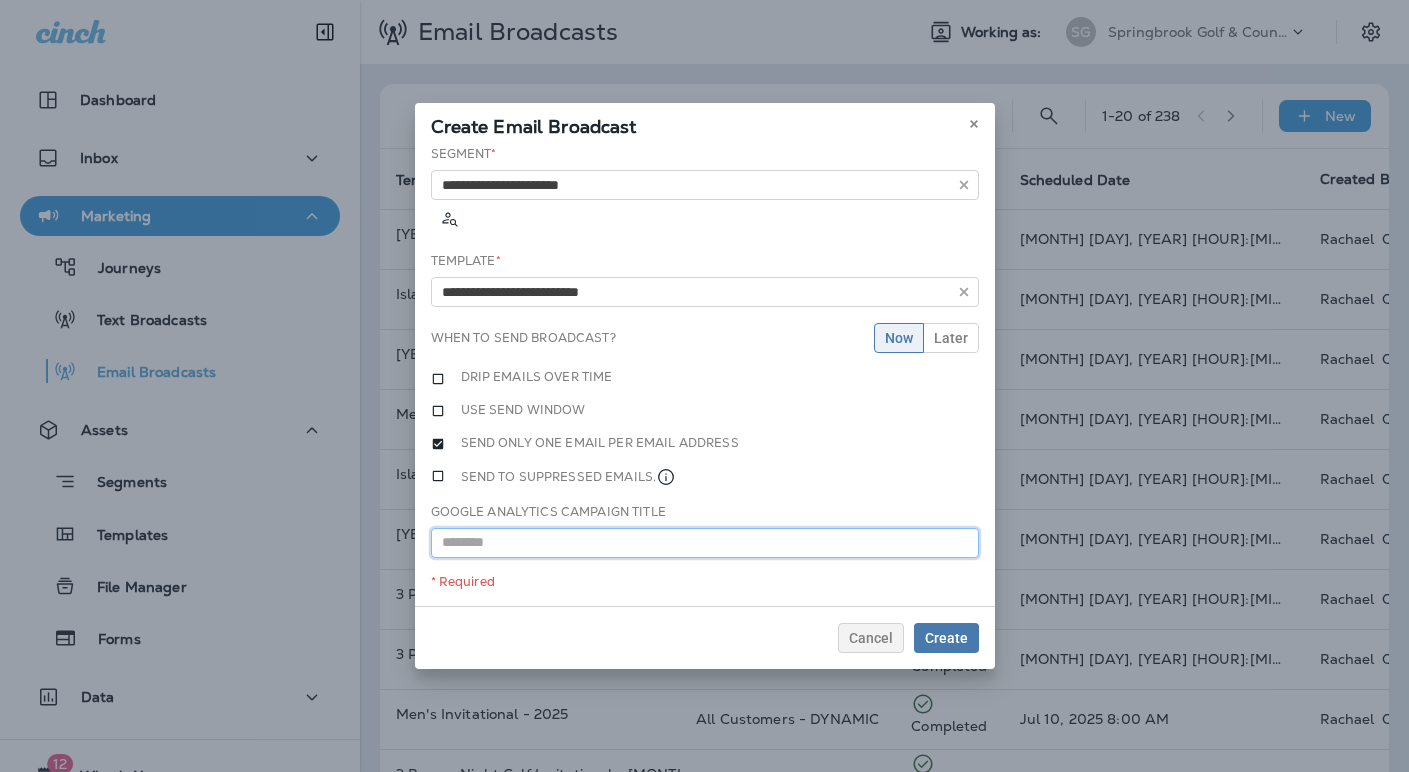 paste on "**********" 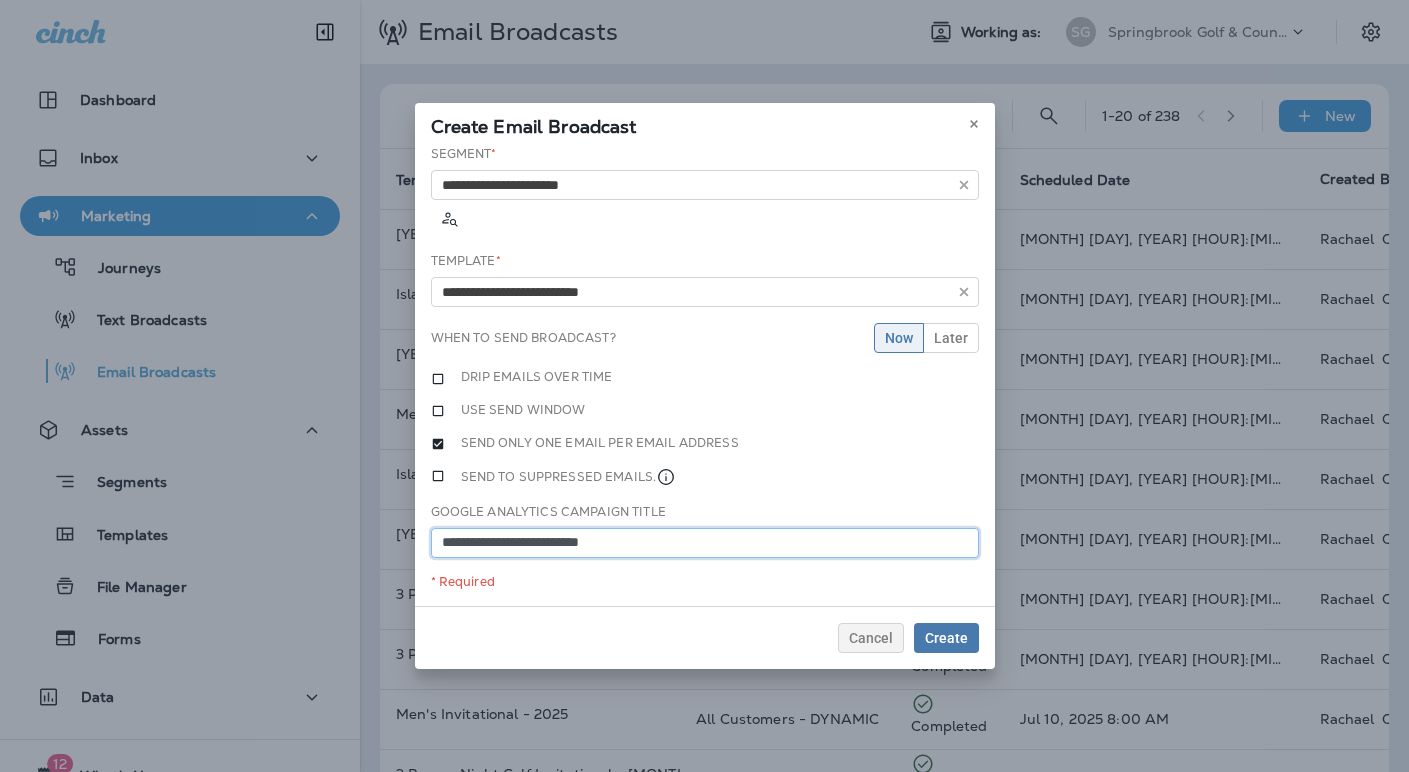 click on "**********" at bounding box center (705, 543) 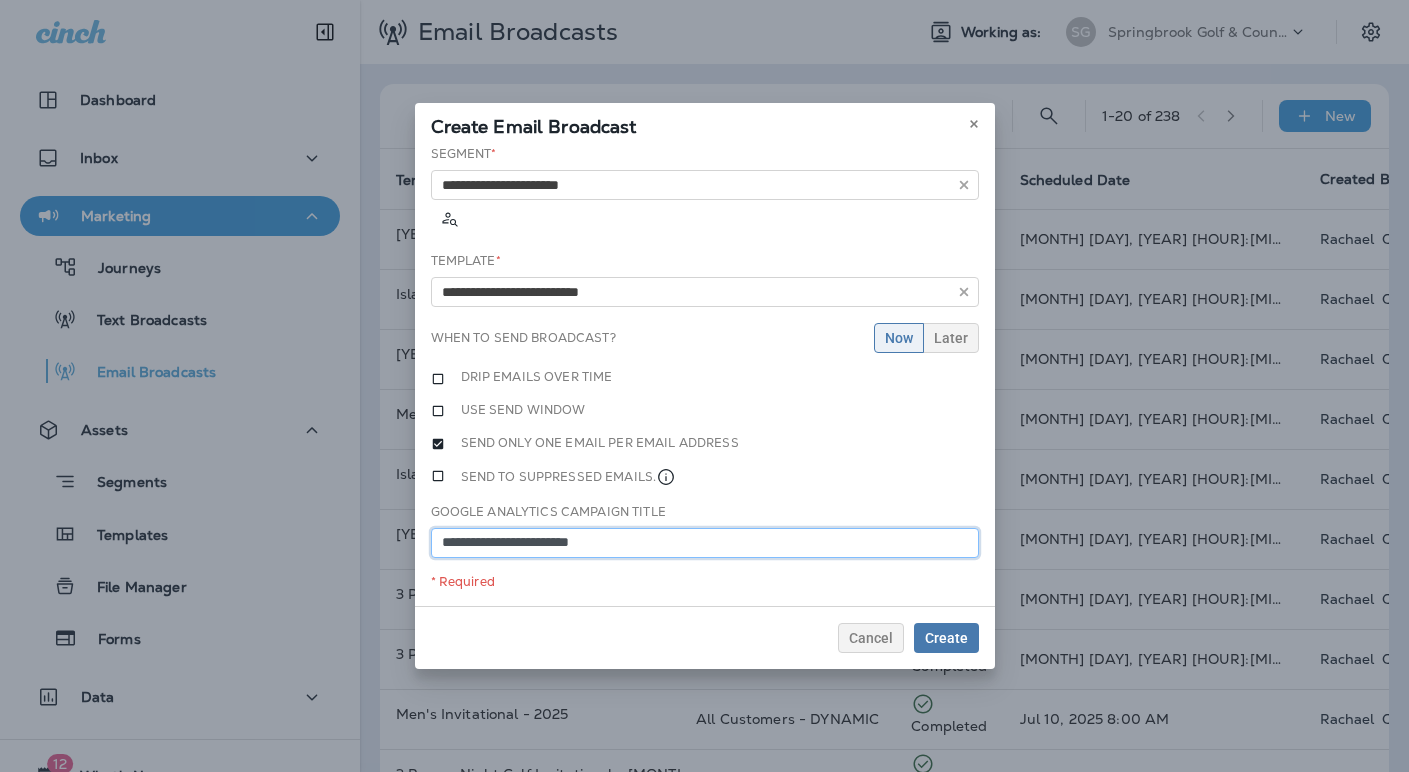 type on "**********" 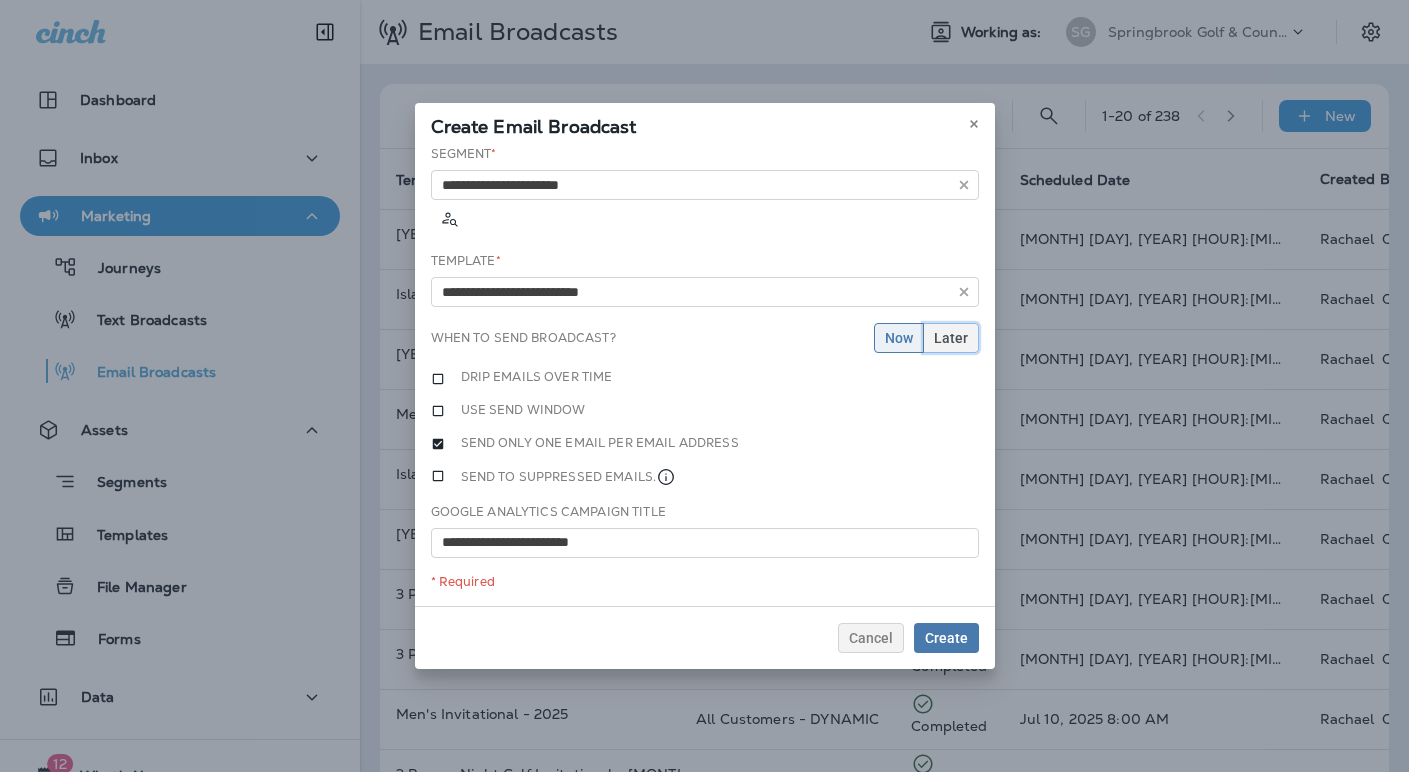 click on "Later" at bounding box center [951, 338] 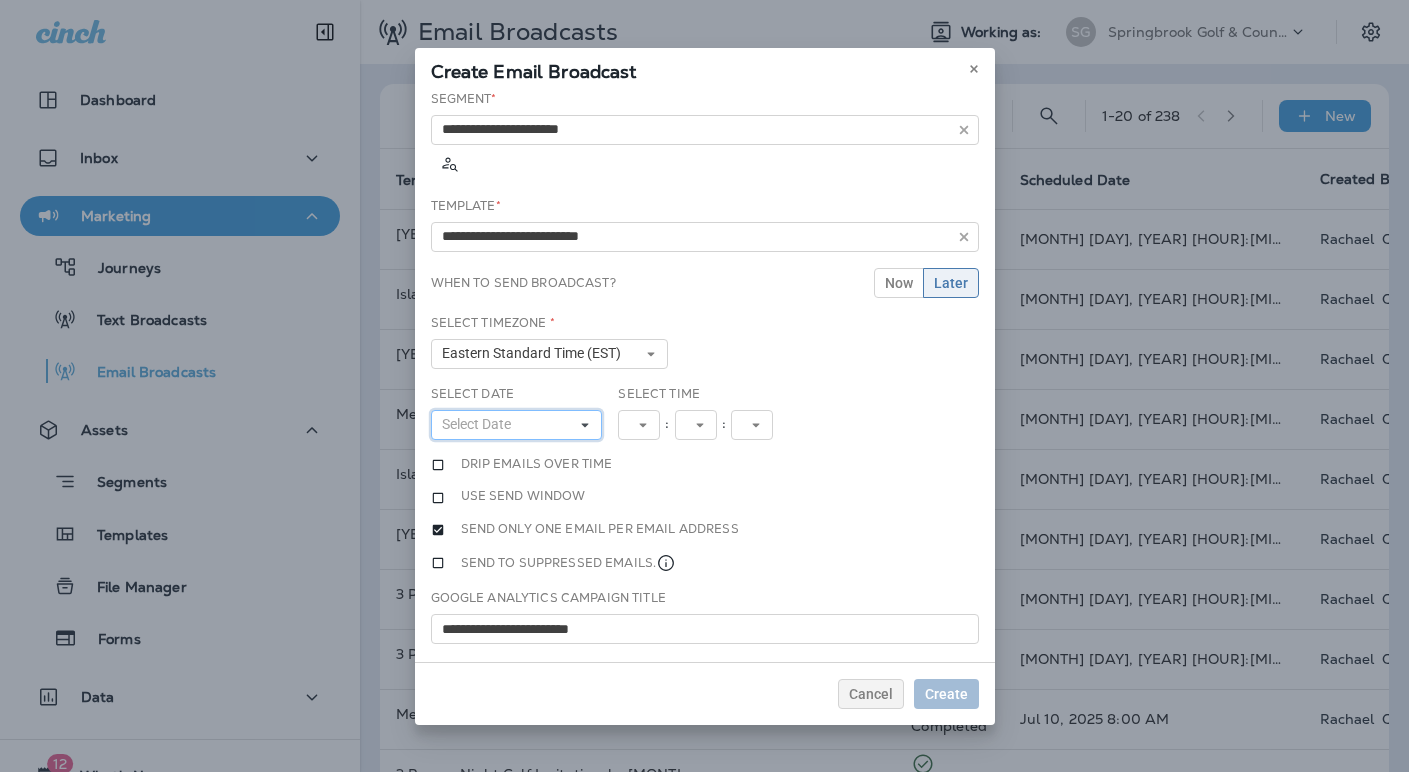 click on "Select Date" at bounding box center (517, 425) 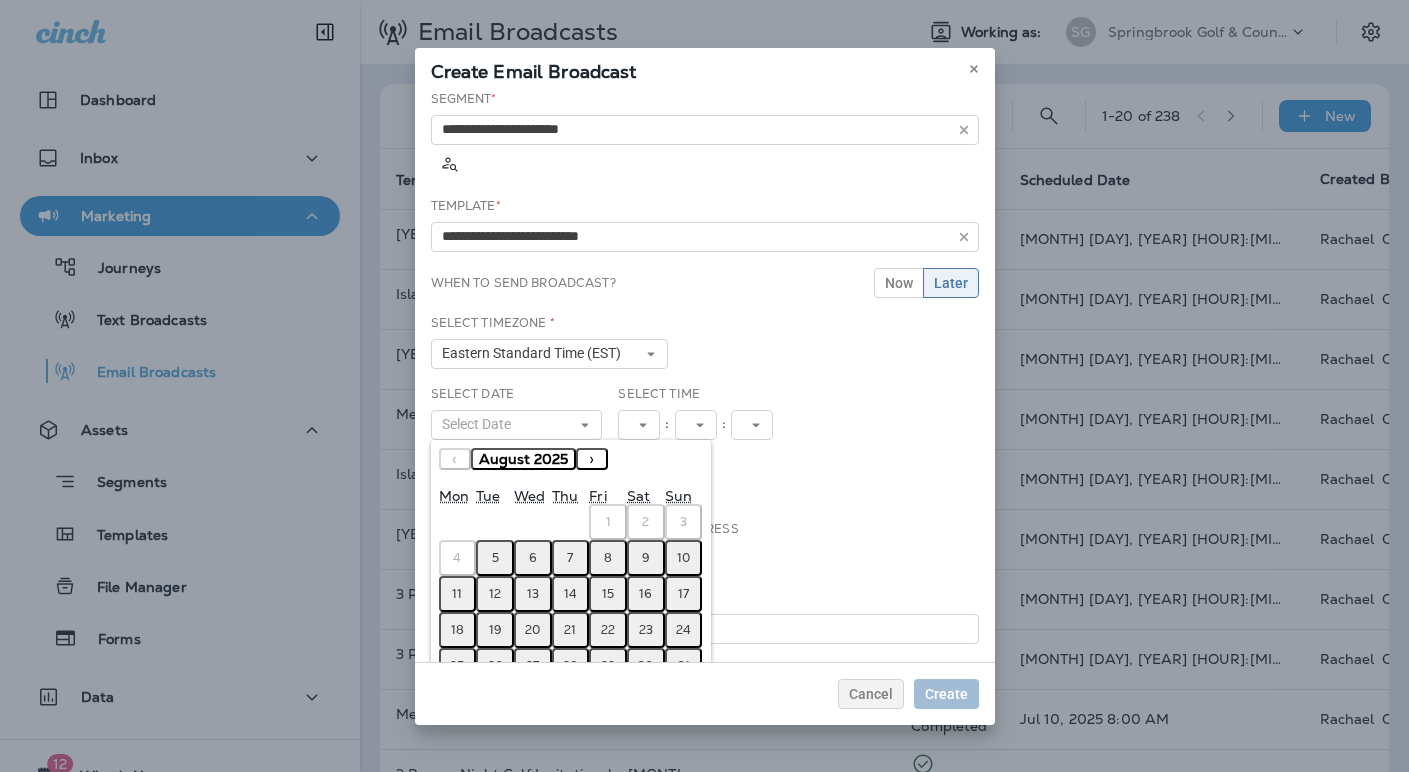 click on "11" at bounding box center (457, 594) 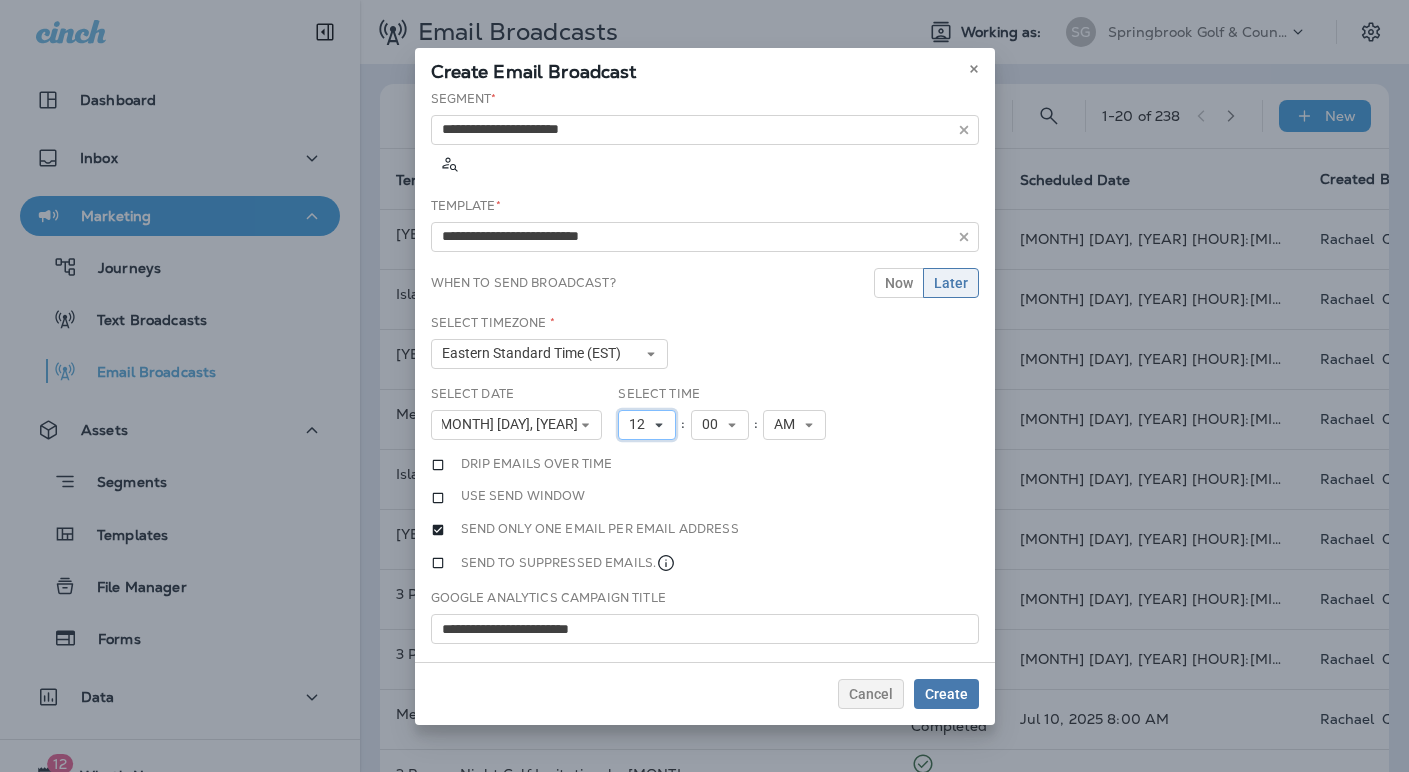 click 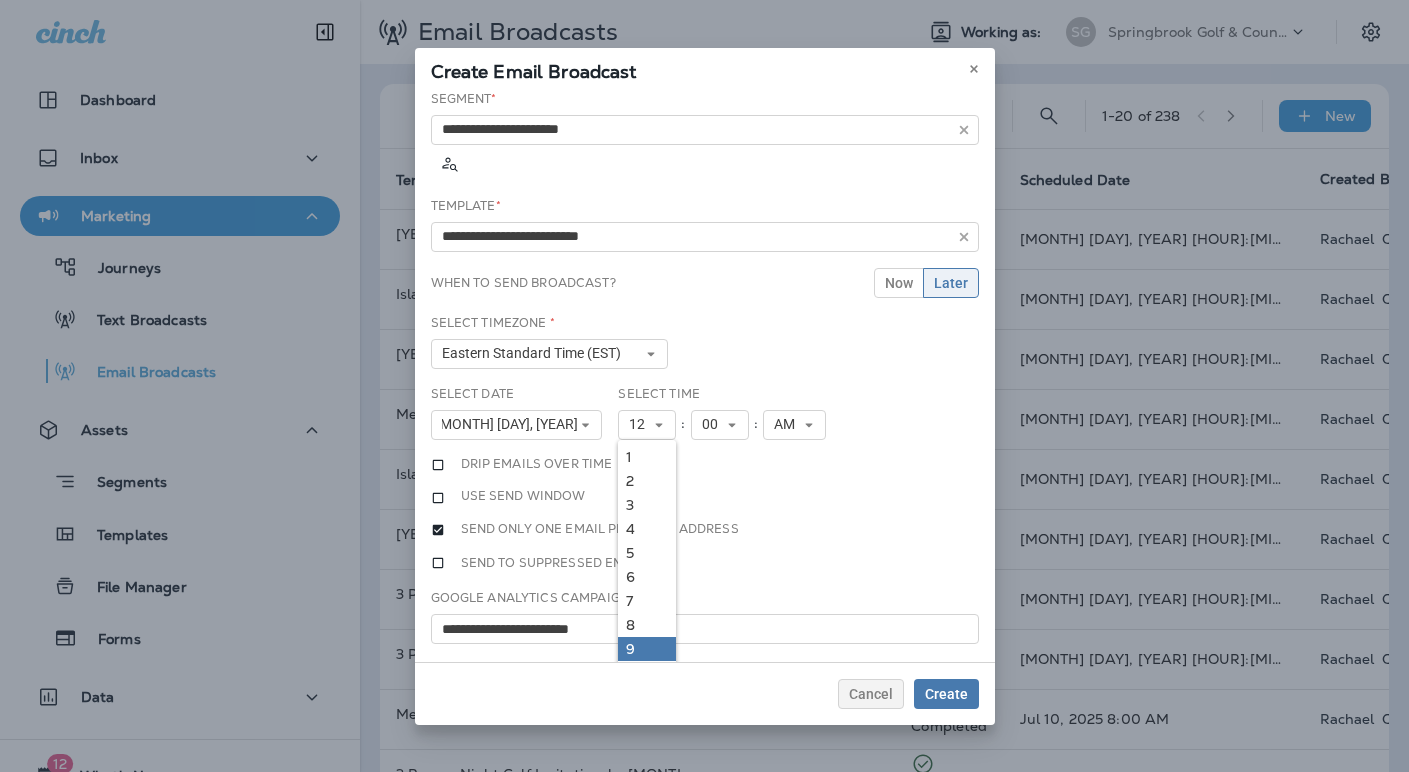 click on "9" at bounding box center [647, 649] 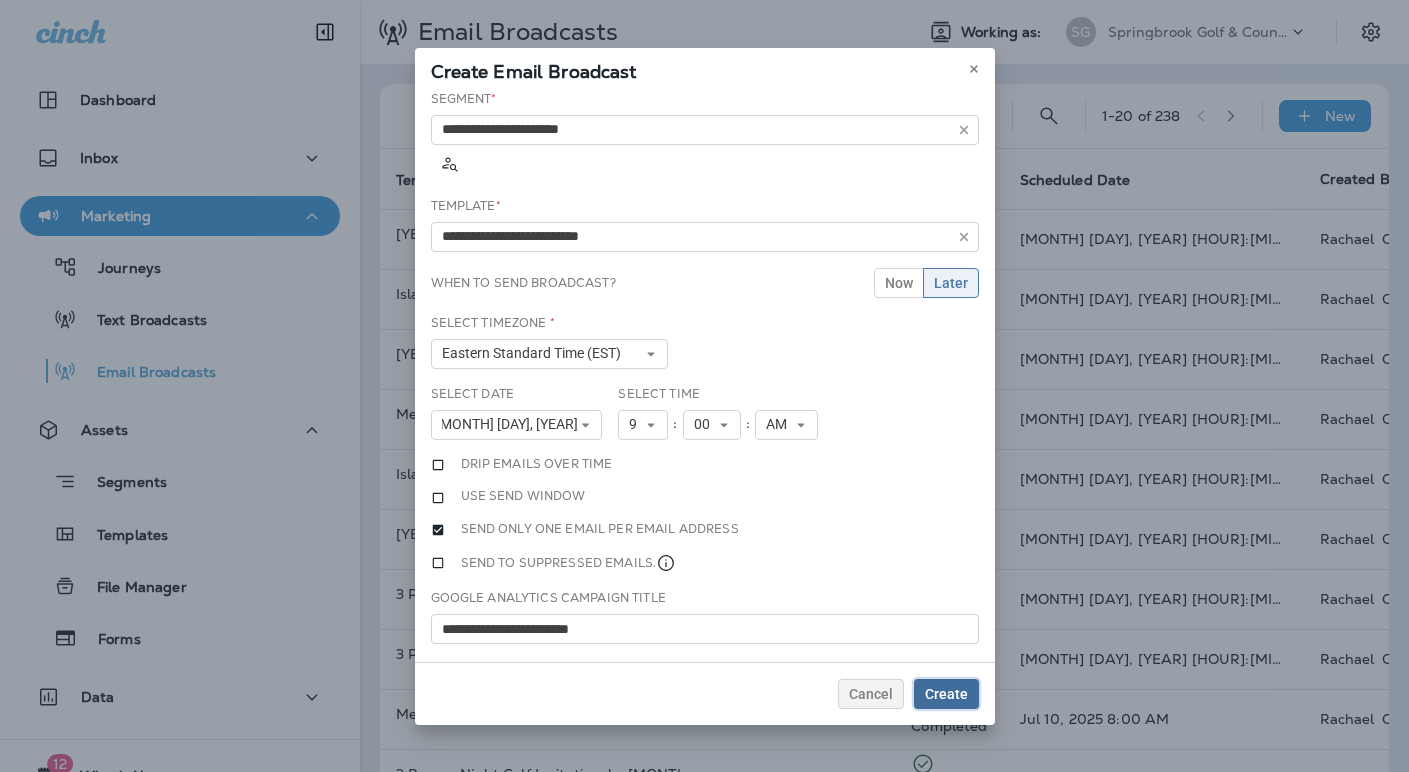 click on "Create" at bounding box center (946, 694) 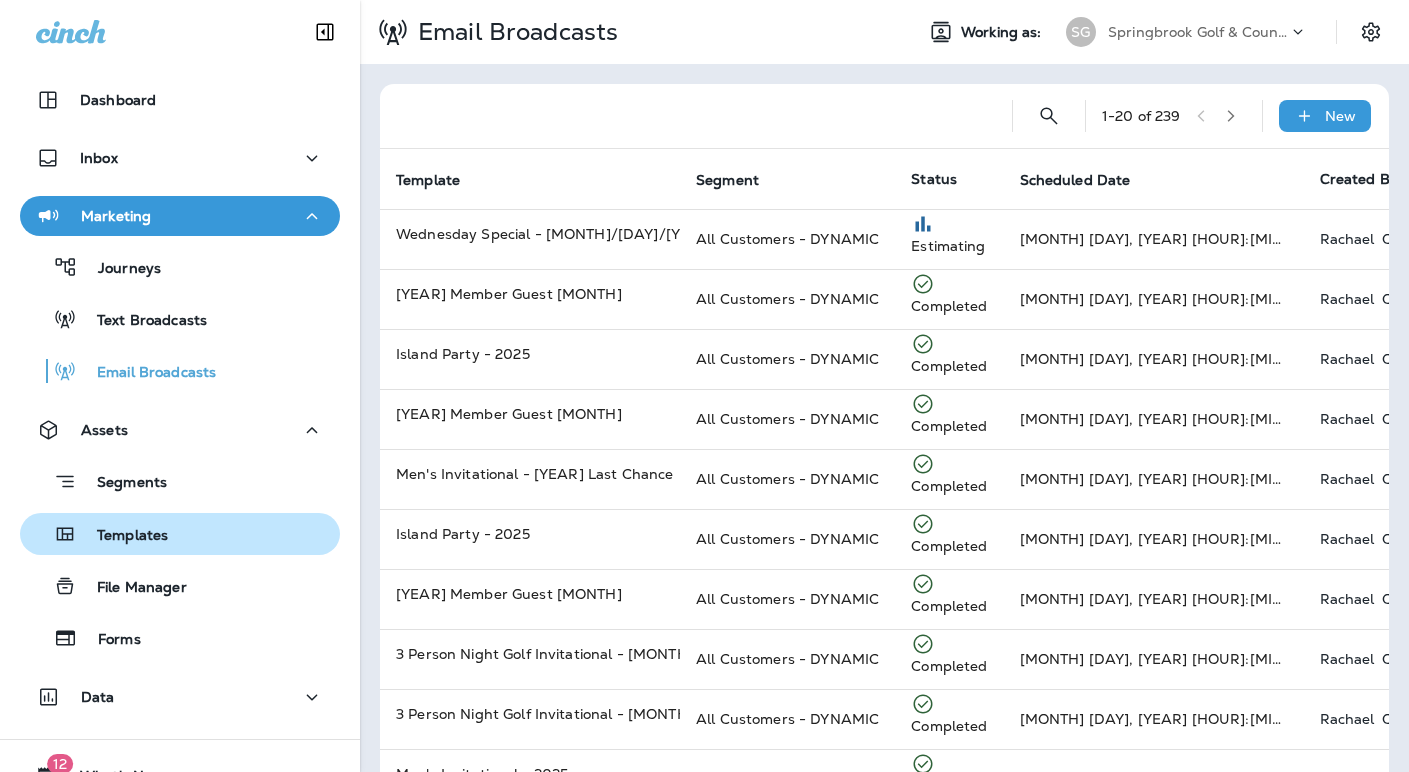 click on "Templates" at bounding box center [122, 536] 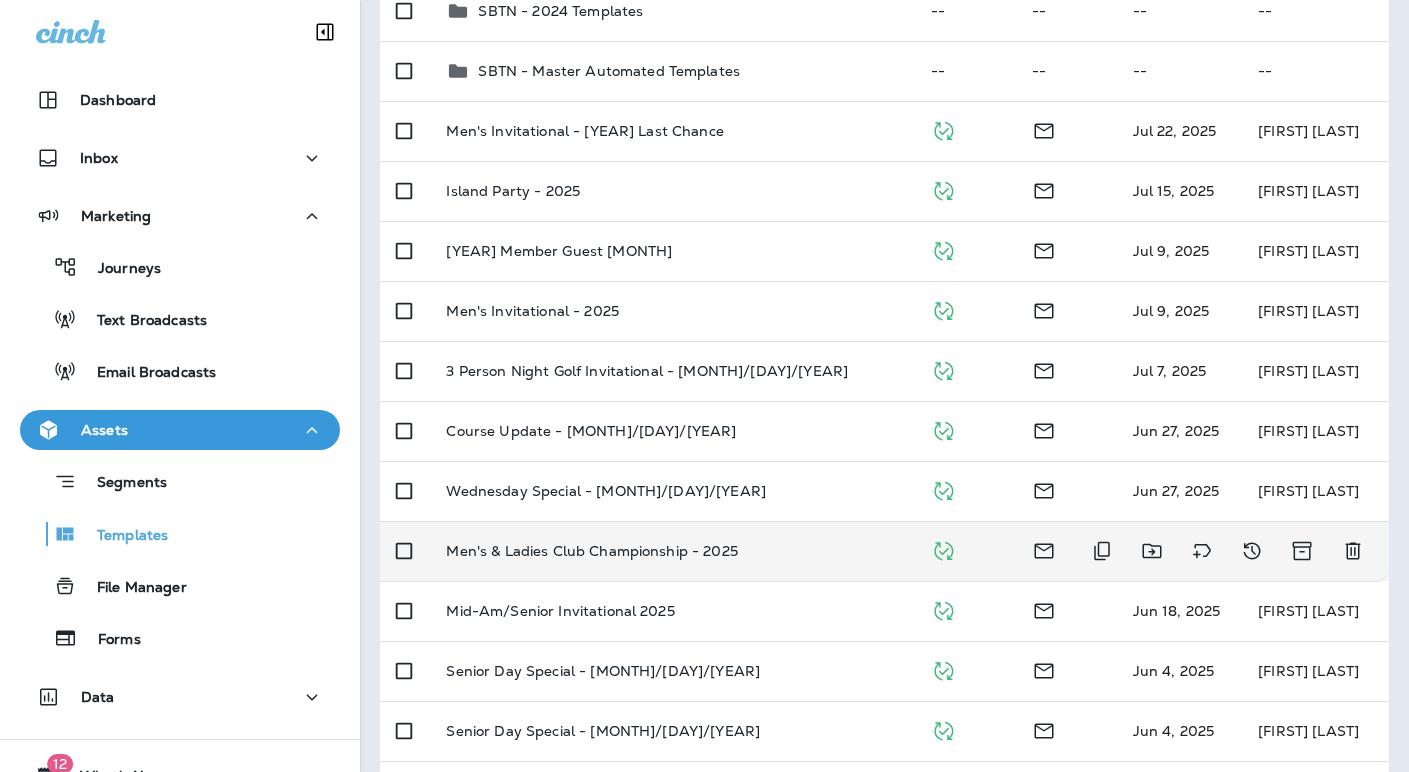 scroll, scrollTop: 406, scrollLeft: 0, axis: vertical 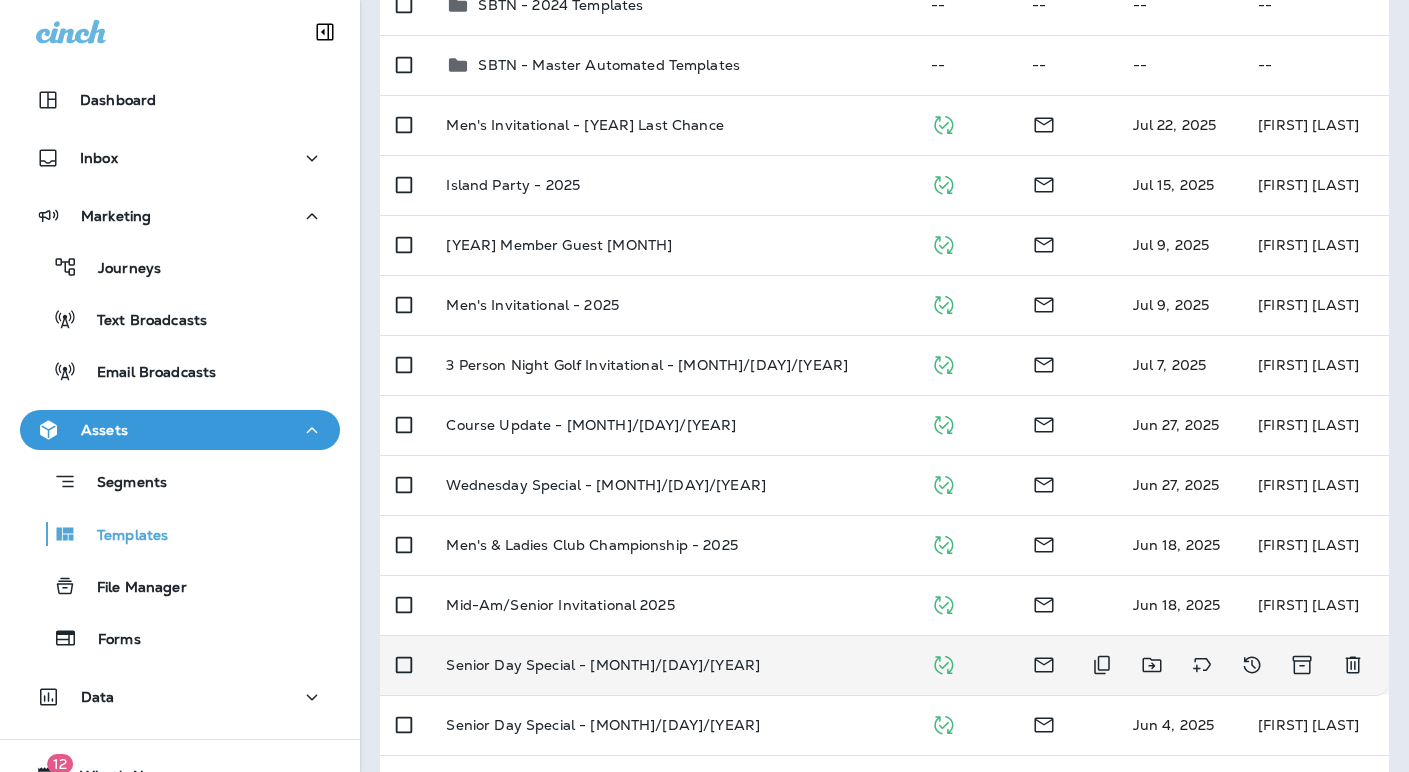 click on "Senior Day Special - [MONTH]/[DAY]/[YEAR]" at bounding box center (672, 665) 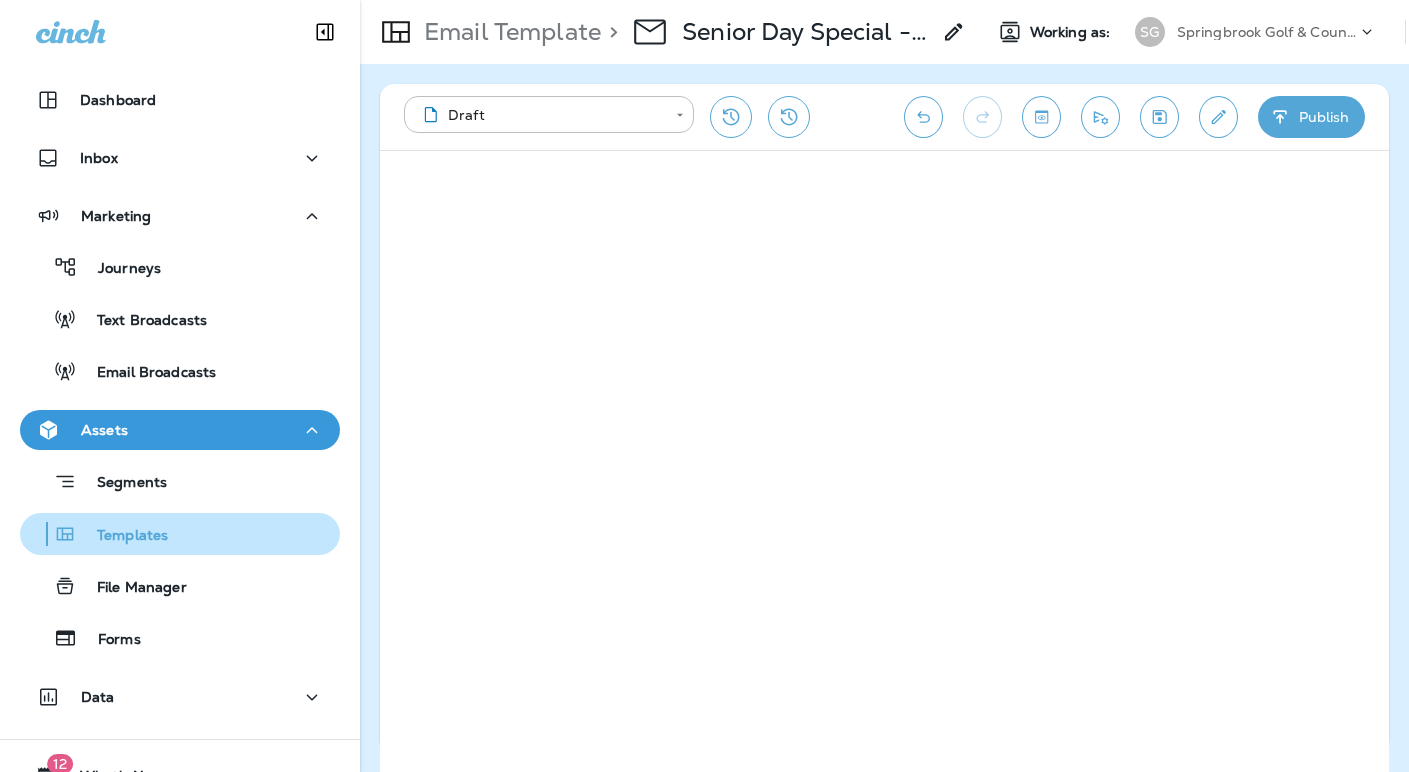 click on "Templates" at bounding box center (122, 536) 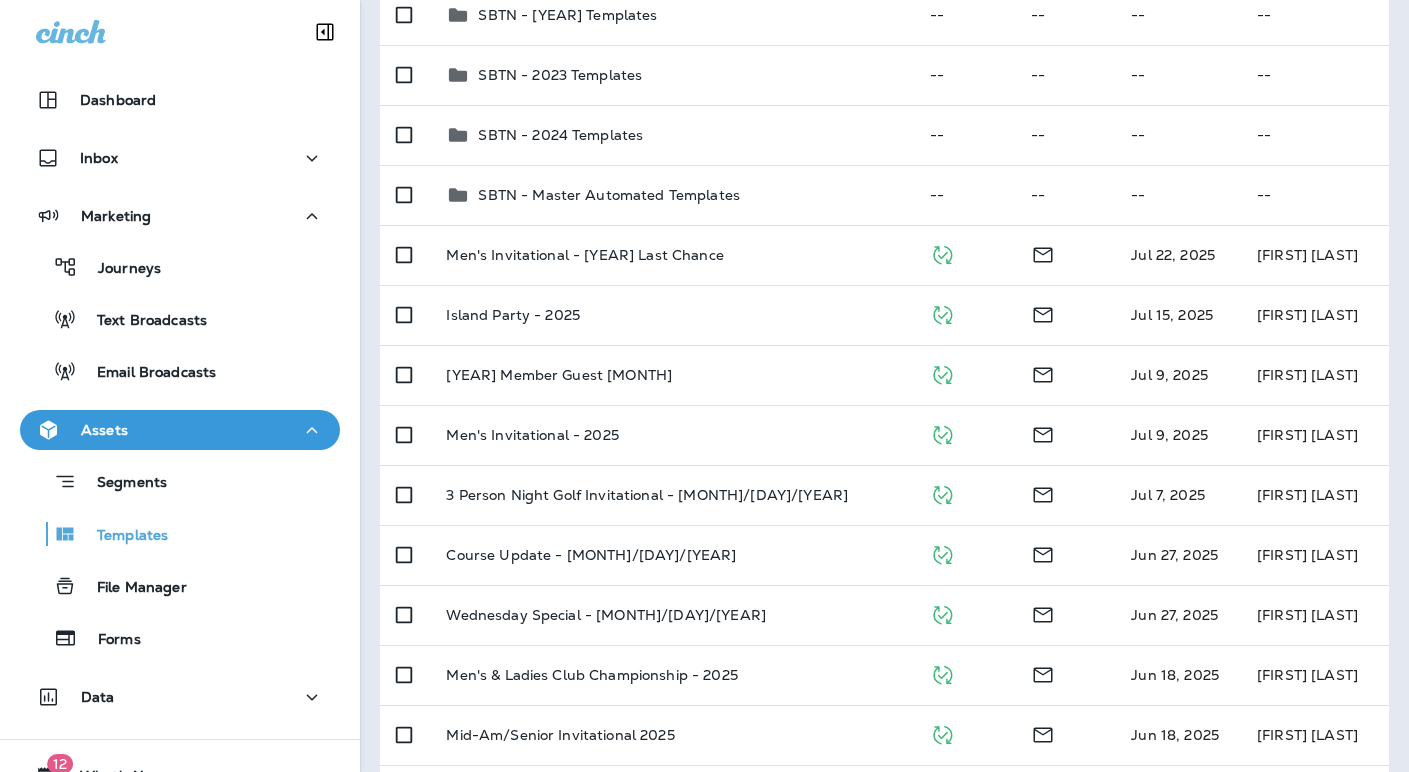 scroll, scrollTop: 666, scrollLeft: 0, axis: vertical 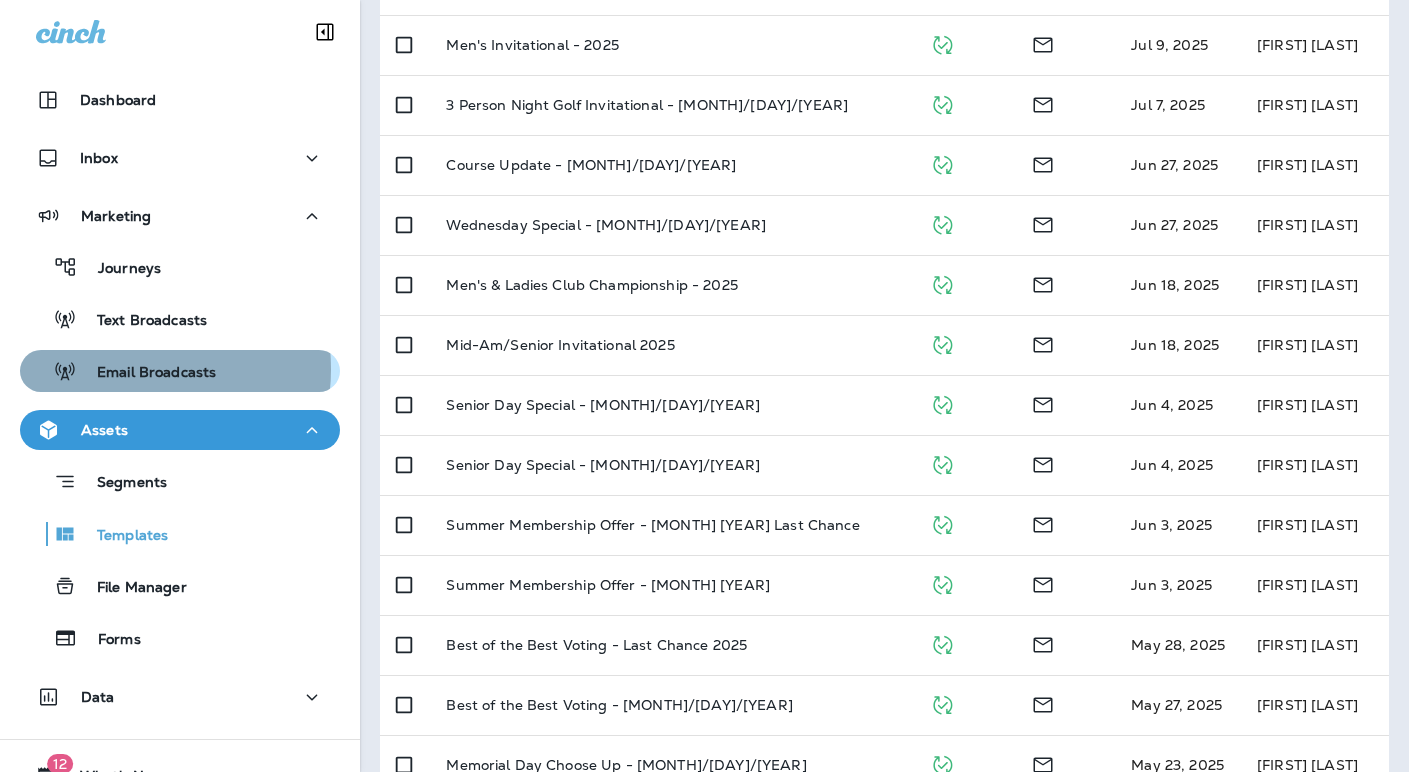 click on "Email Broadcasts" at bounding box center [146, 373] 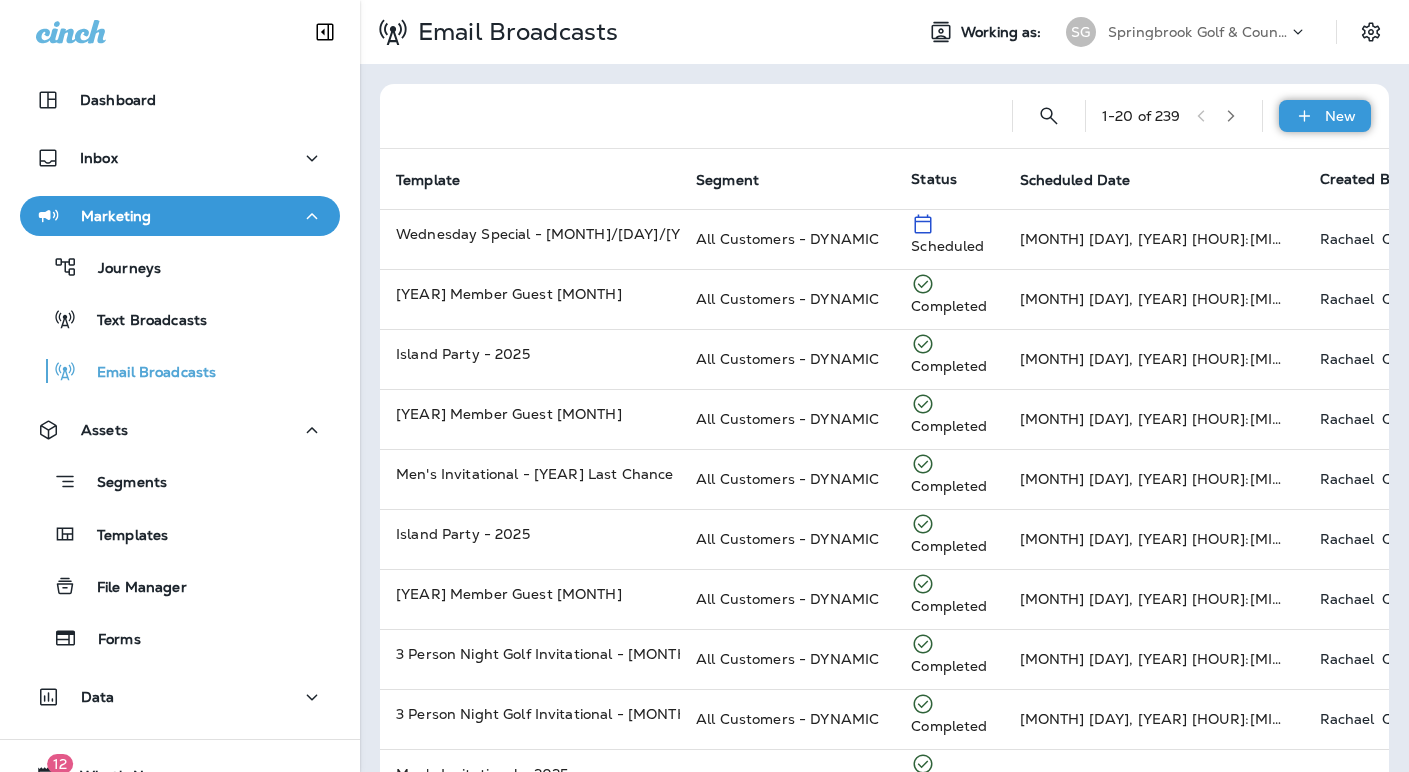 click 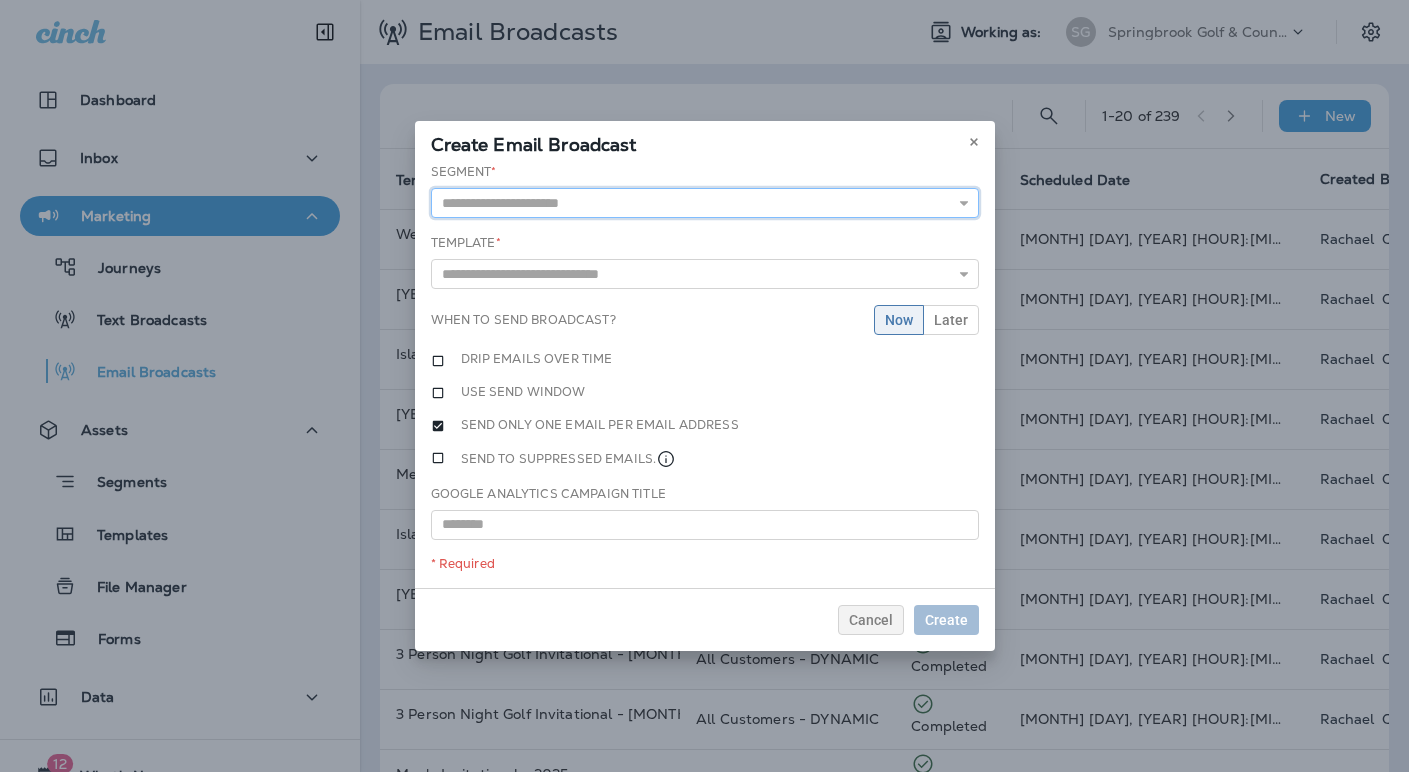 click at bounding box center (705, 203) 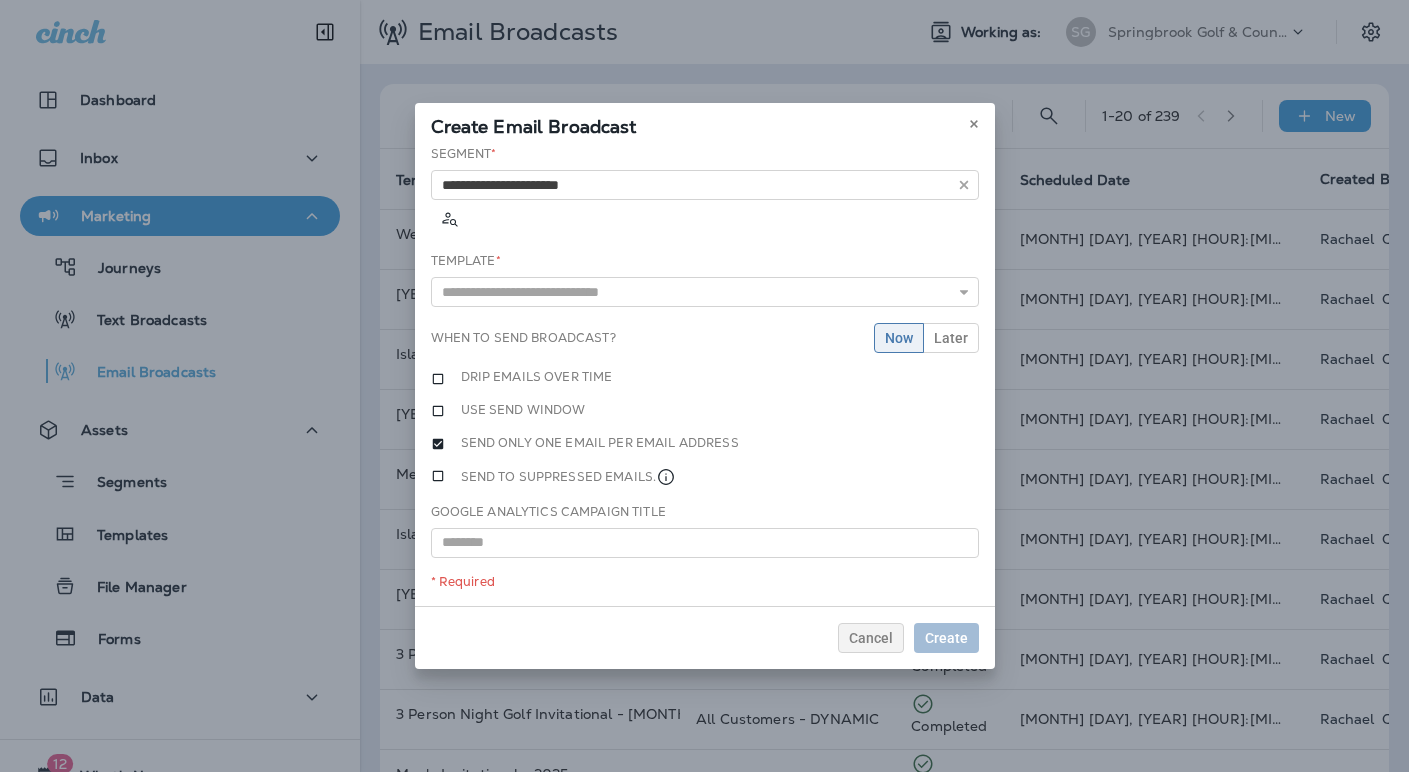 type on "**********" 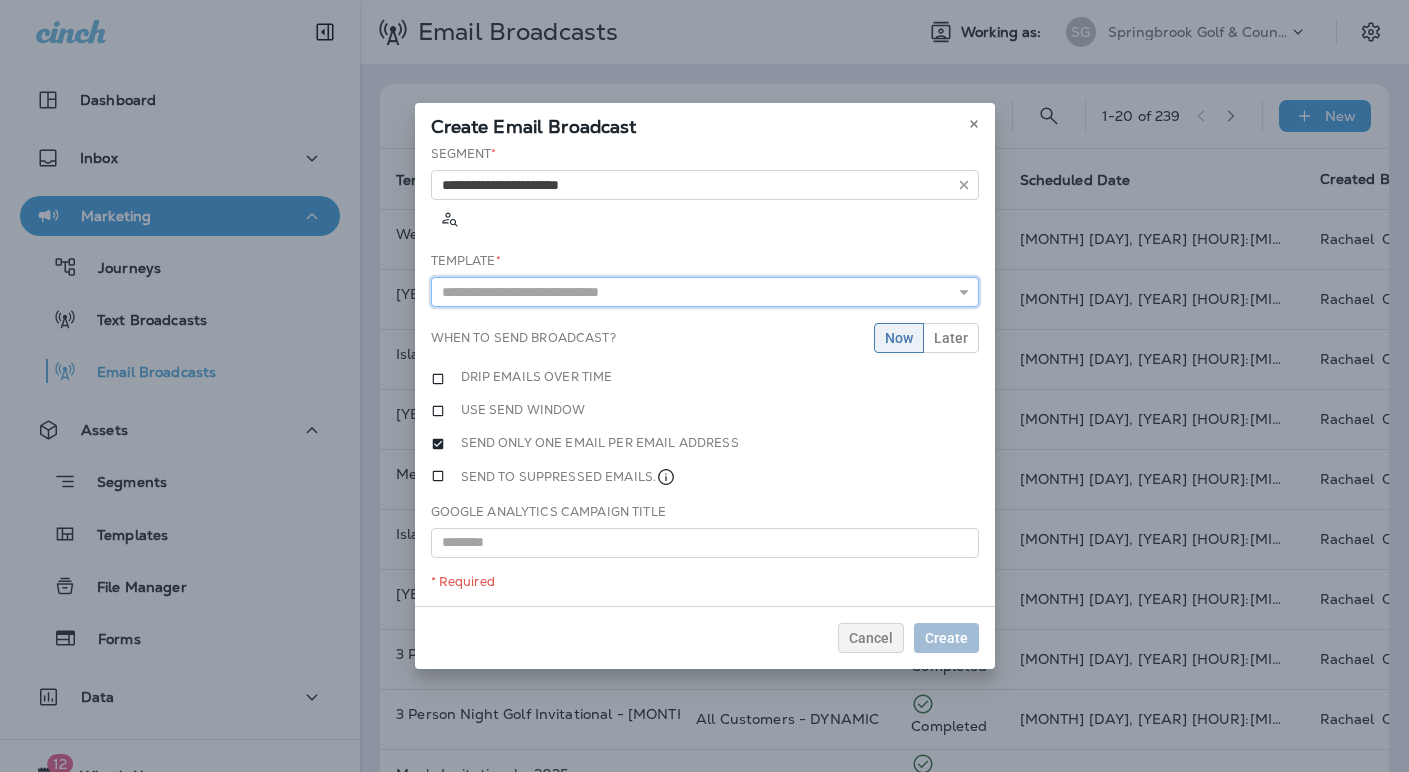 click at bounding box center (705, 292) 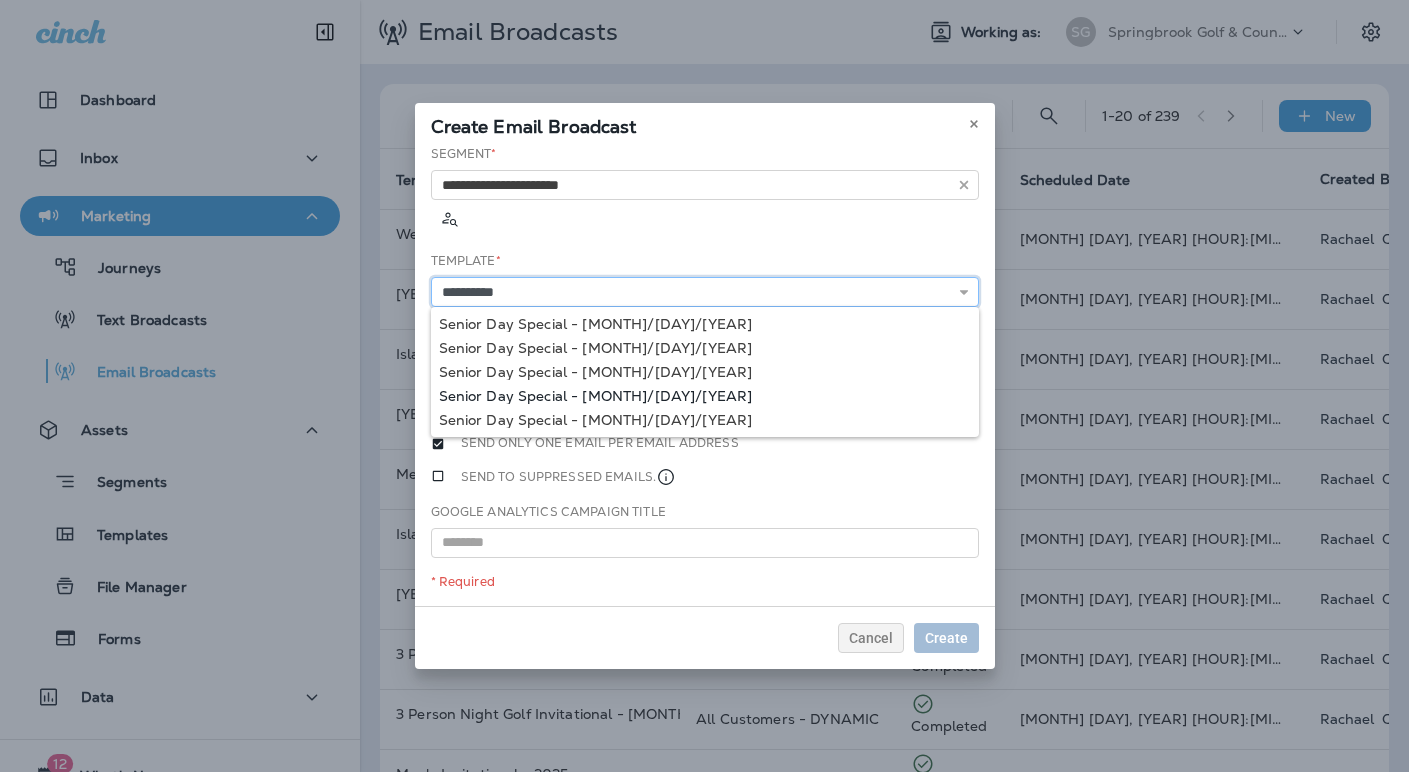 type on "**********" 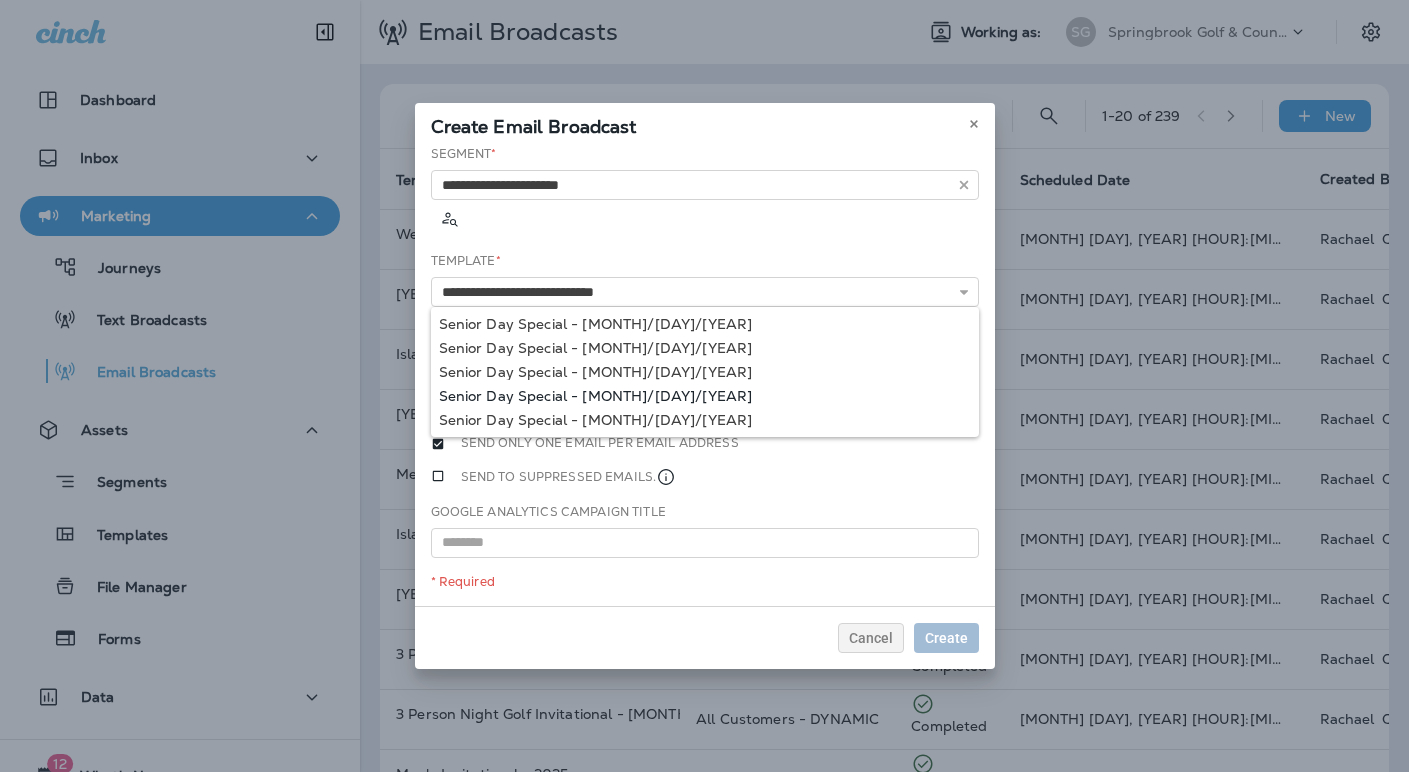 click on "**********" at bounding box center (705, 375) 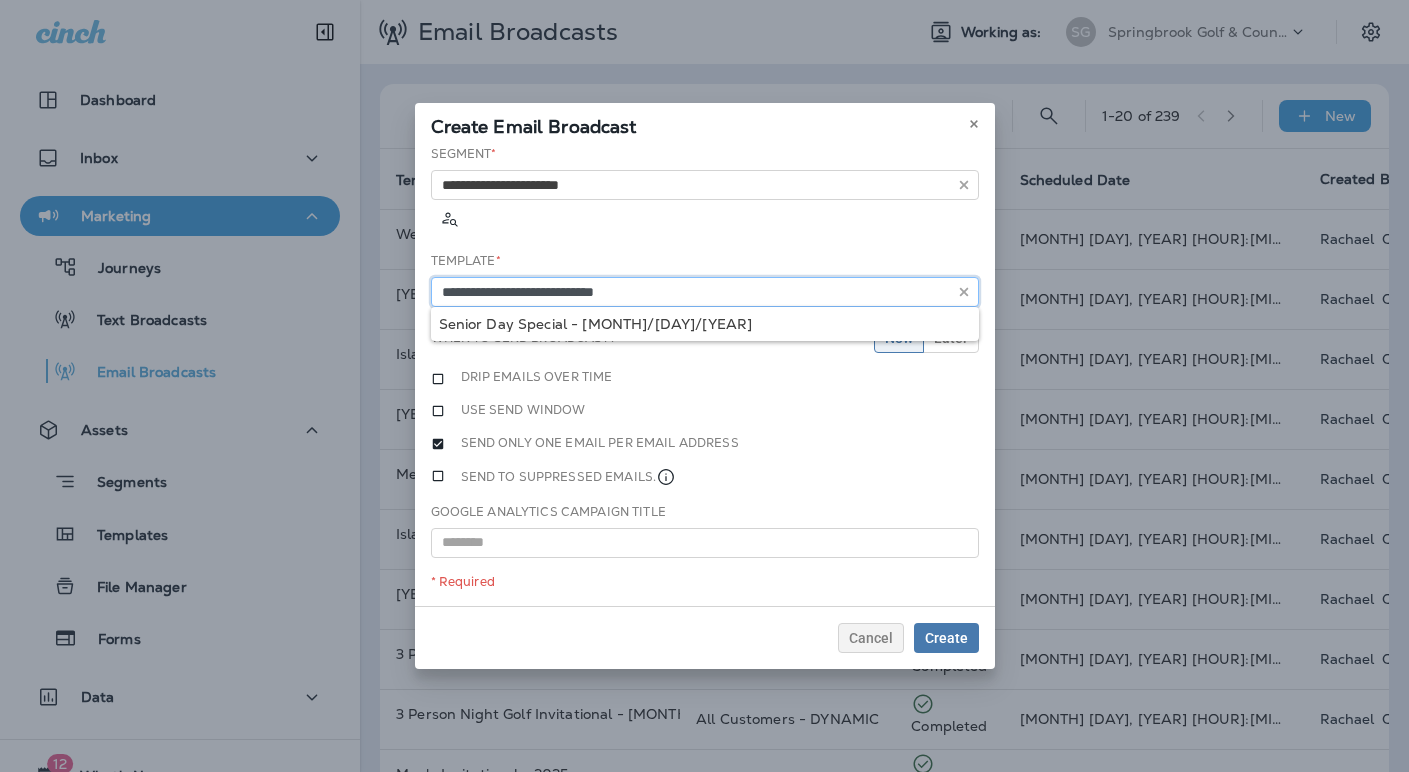 click on "**********" at bounding box center (705, 292) 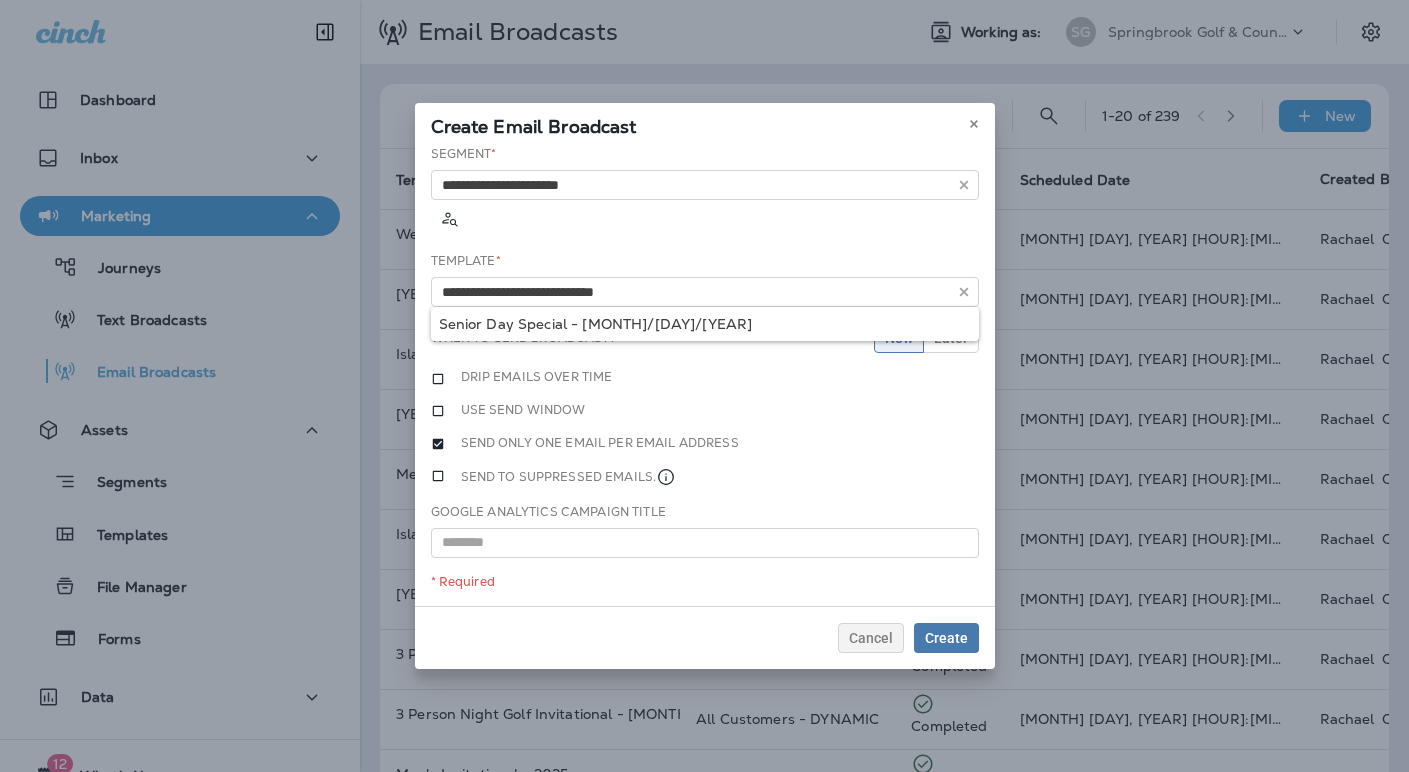 click on "Use send window" at bounding box center [705, 410] 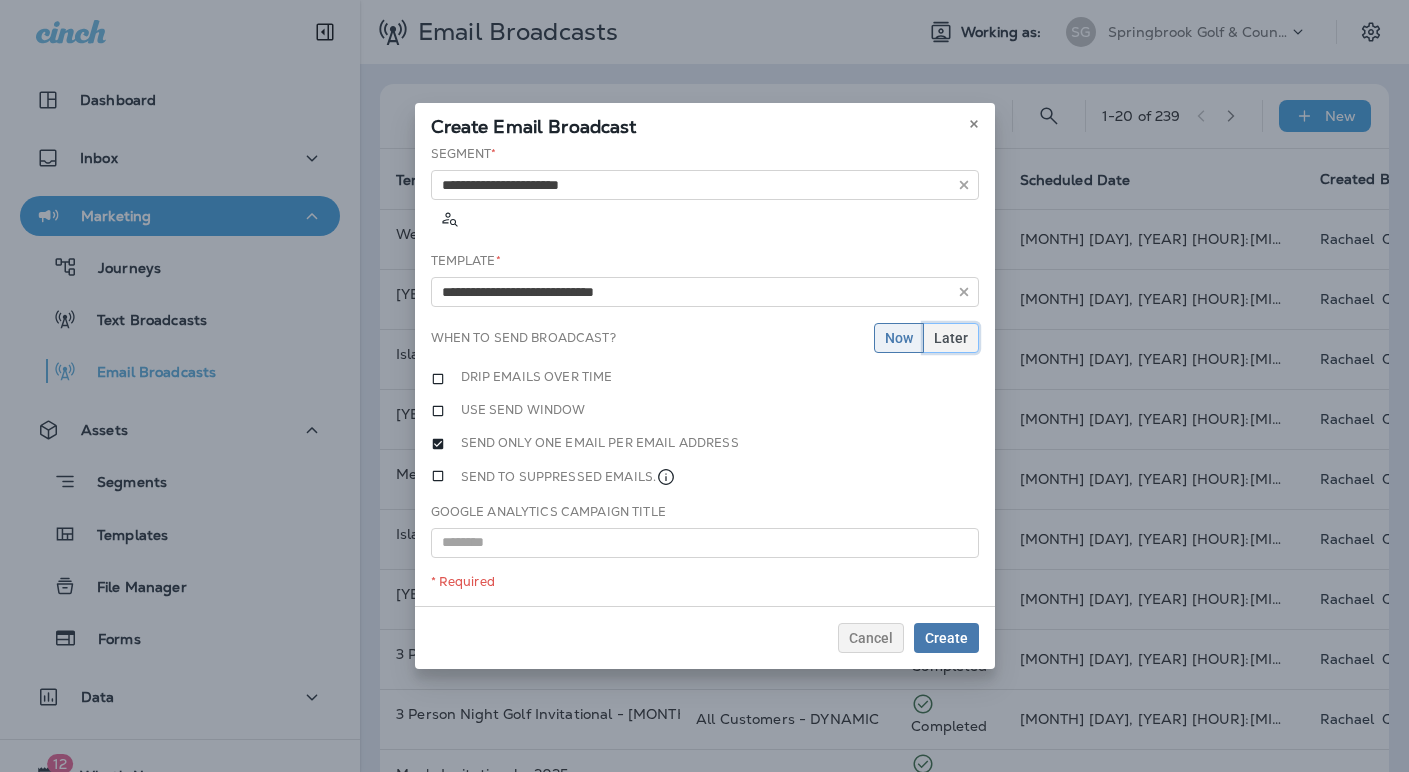 click on "Later" at bounding box center [951, 338] 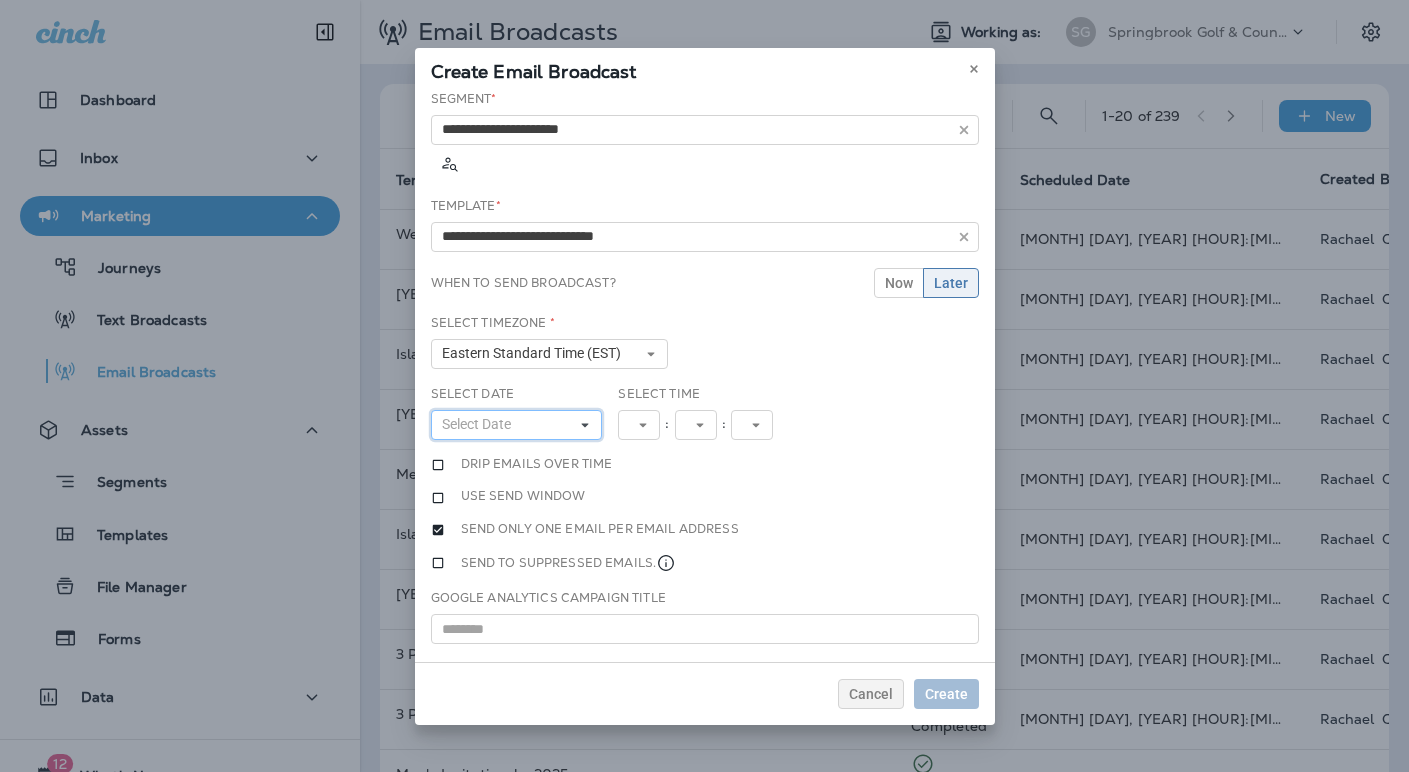 click on "Select Date" at bounding box center (480, 424) 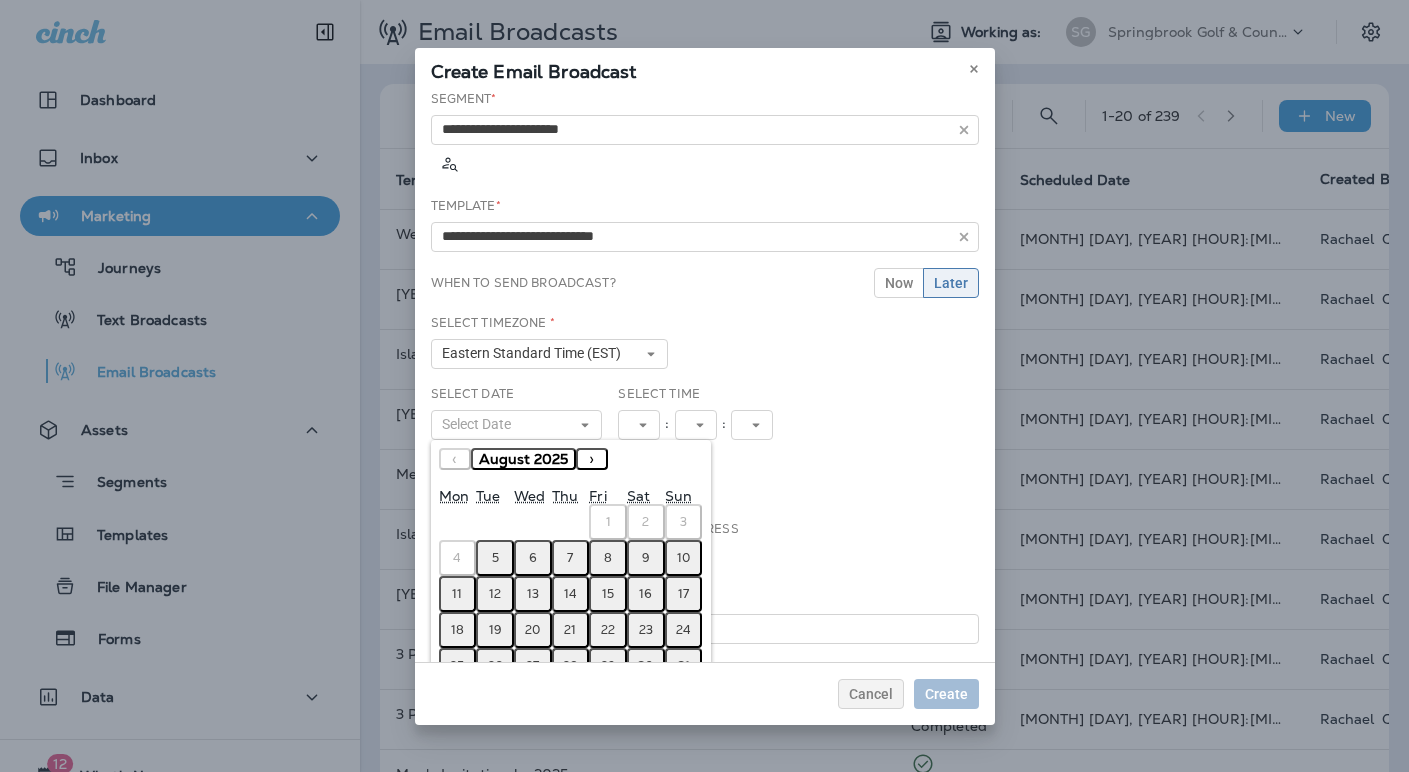 click on "12" at bounding box center (495, 594) 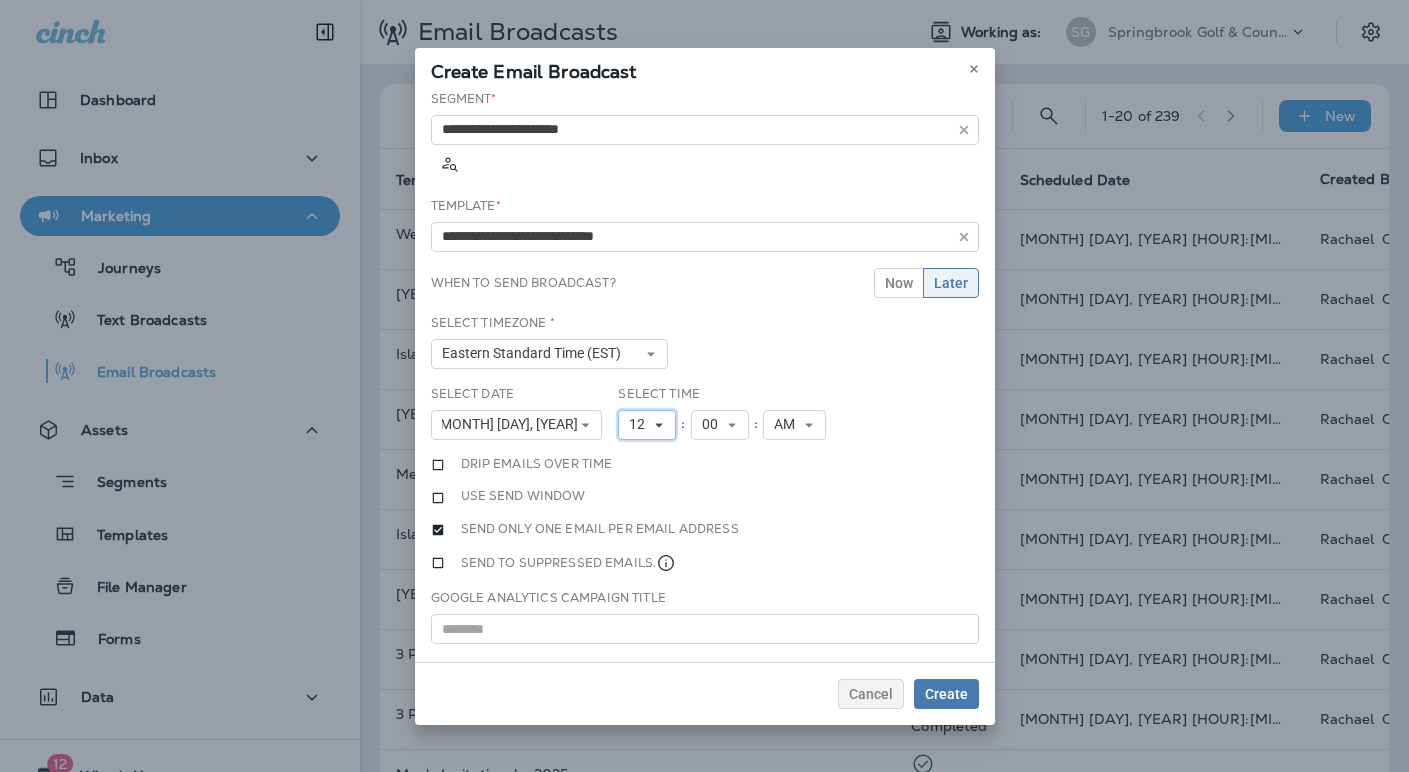 click 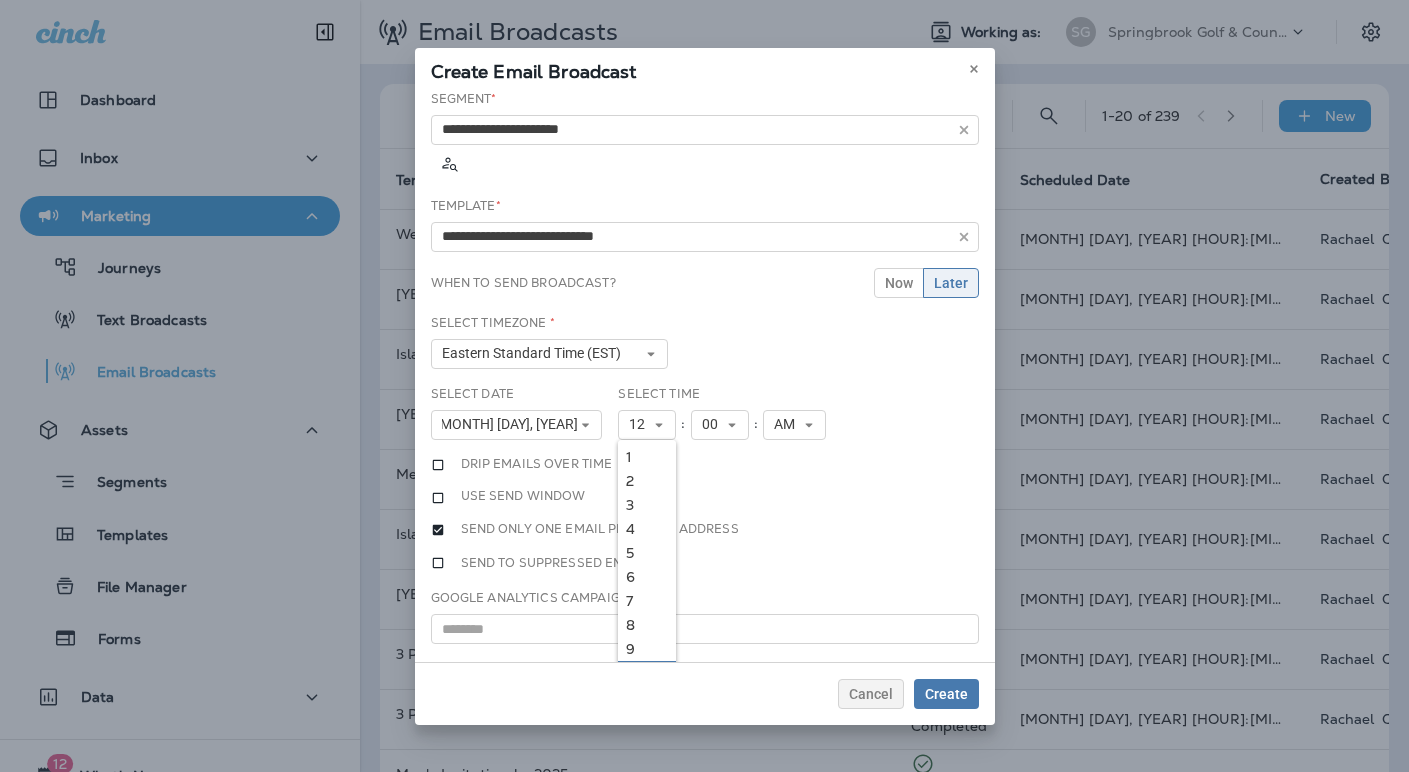 click on "10" at bounding box center [647, 673] 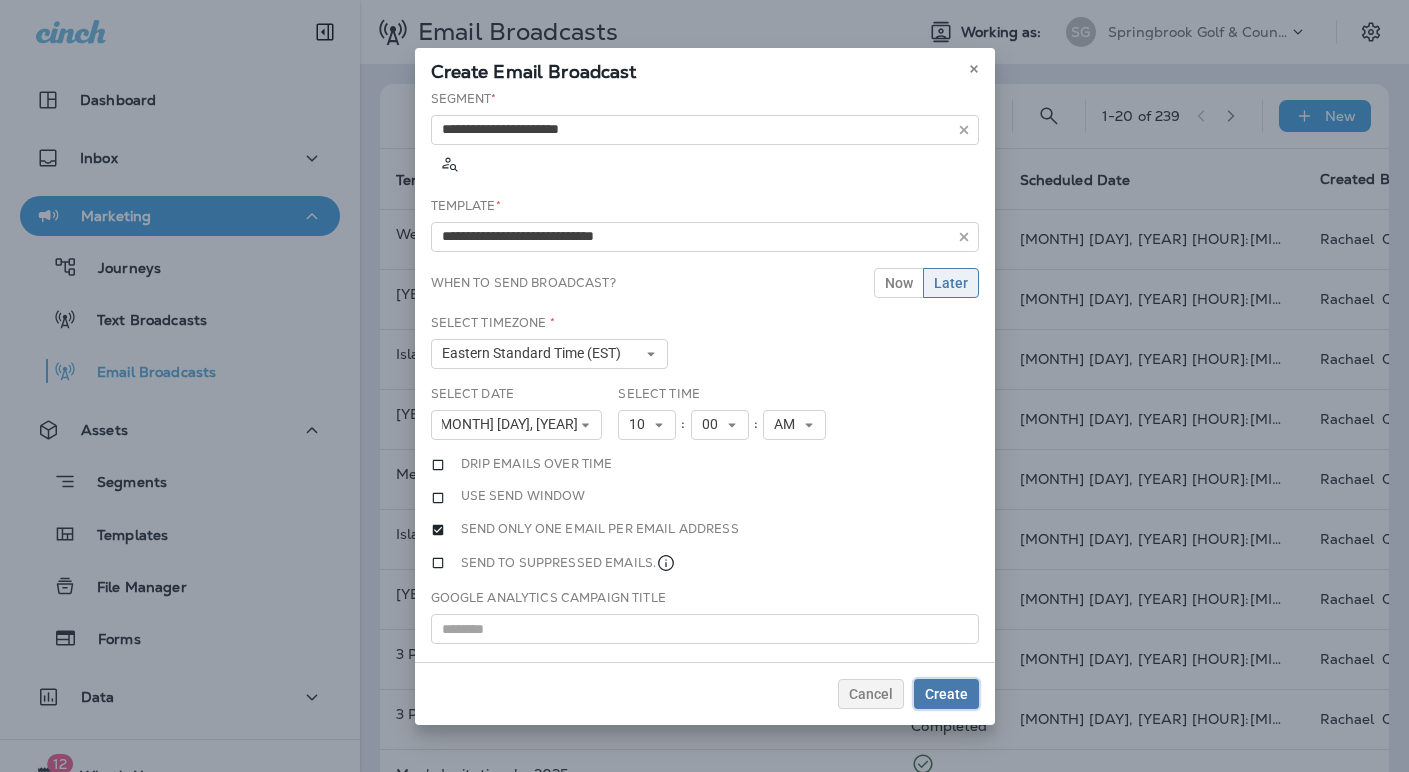 drag, startPoint x: 949, startPoint y: 688, endPoint x: 924, endPoint y: 665, distance: 33.970577 